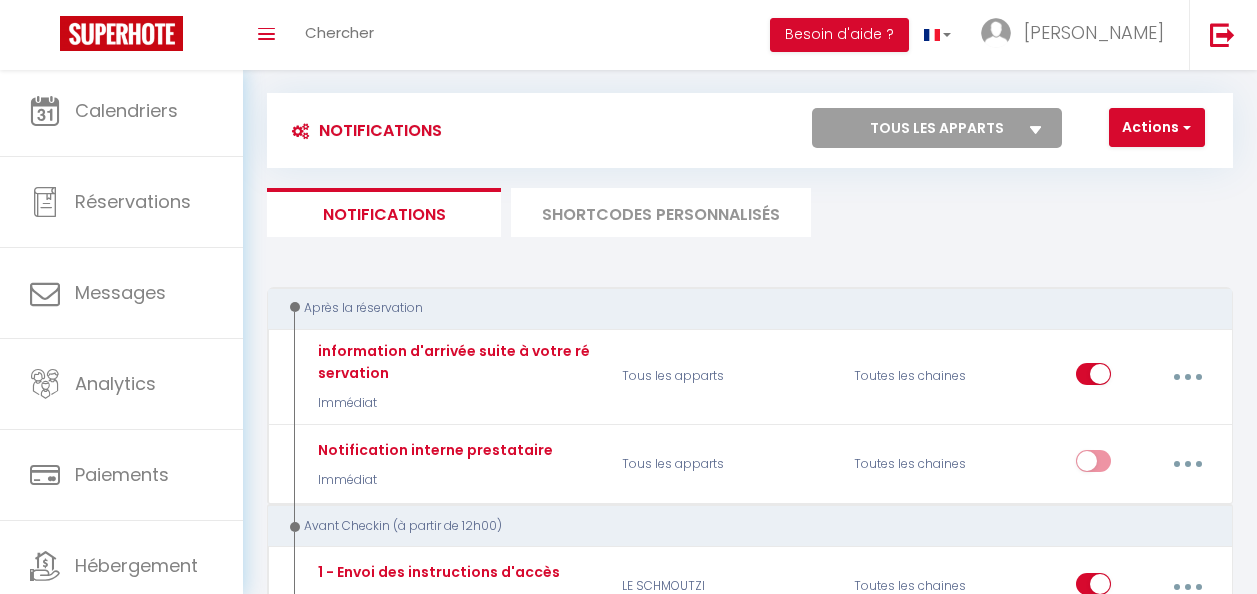 scroll, scrollTop: 0, scrollLeft: 0, axis: both 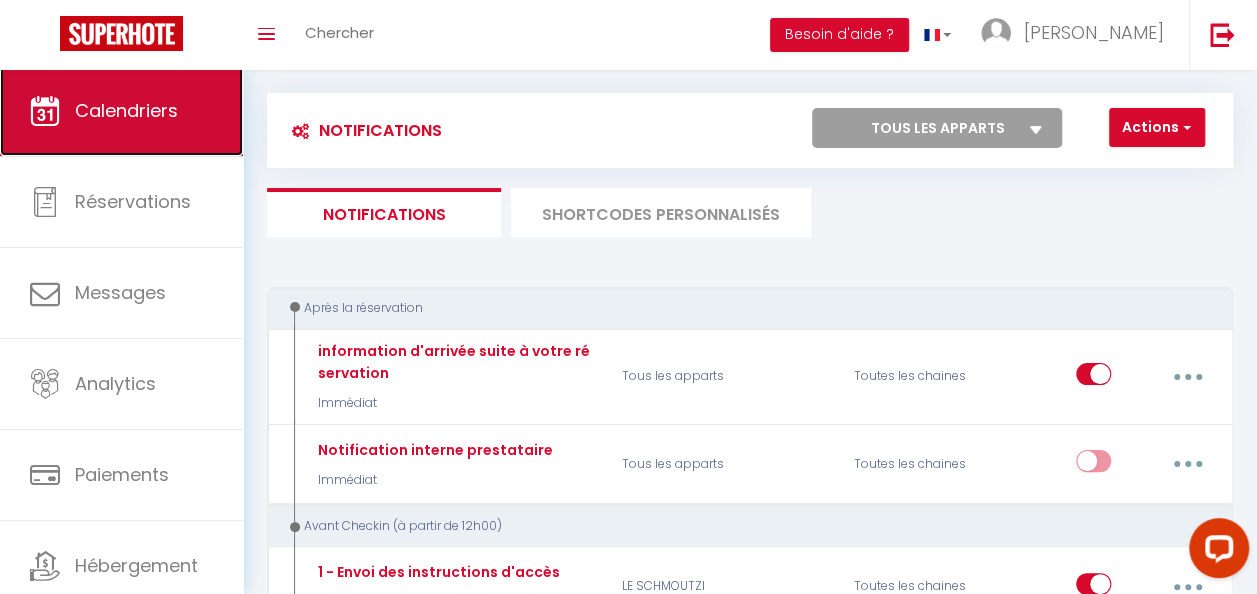 click on "Calendriers" at bounding box center (121, 111) 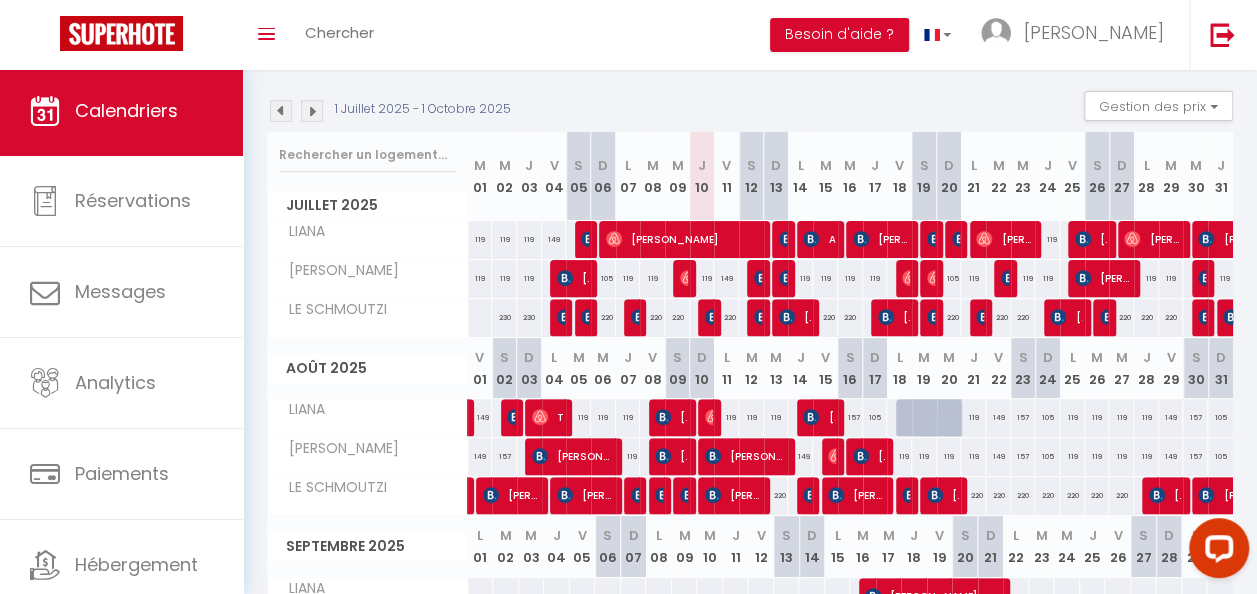 scroll, scrollTop: 170, scrollLeft: 0, axis: vertical 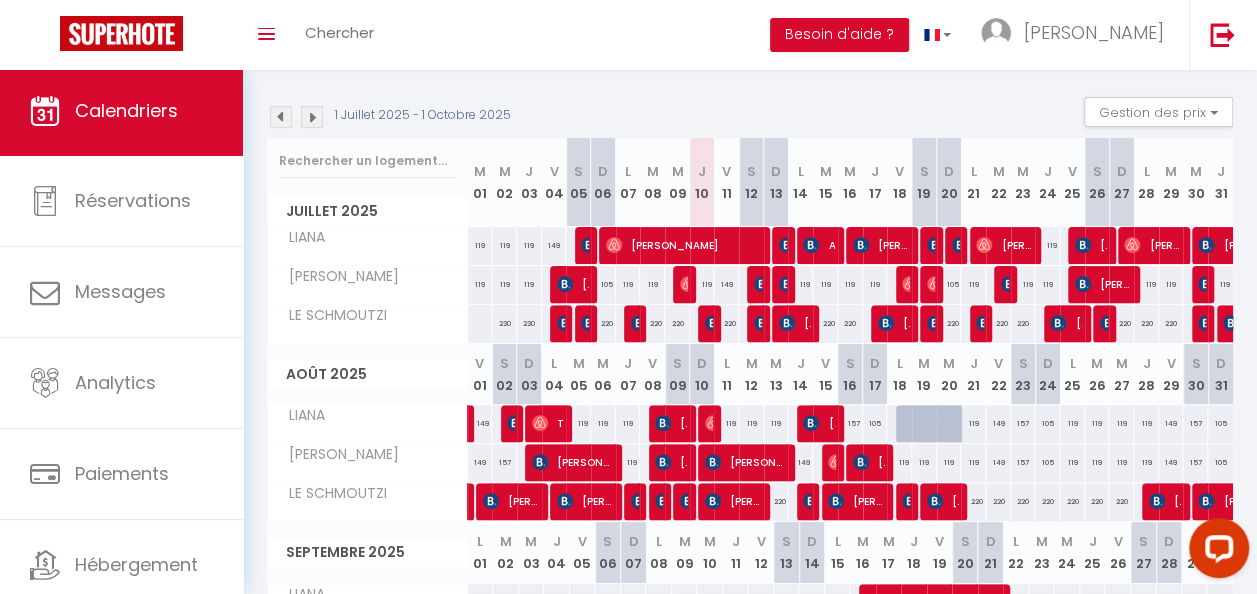 click at bounding box center (1215, 552) 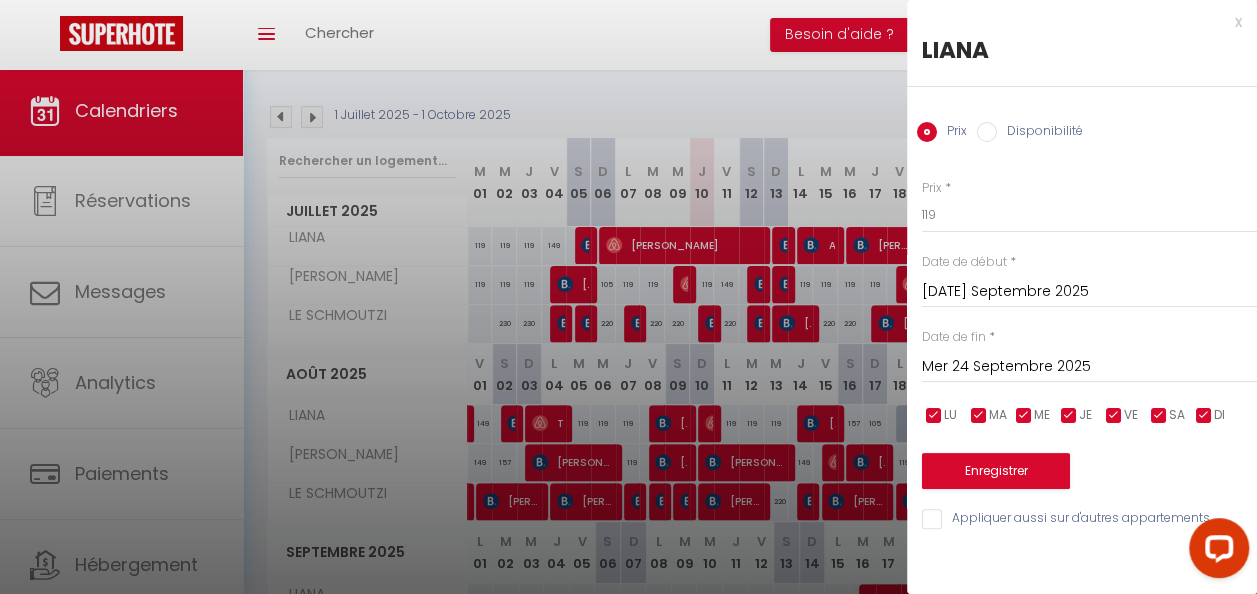 drag, startPoint x: 997, startPoint y: 588, endPoint x: 1025, endPoint y: 588, distance: 28 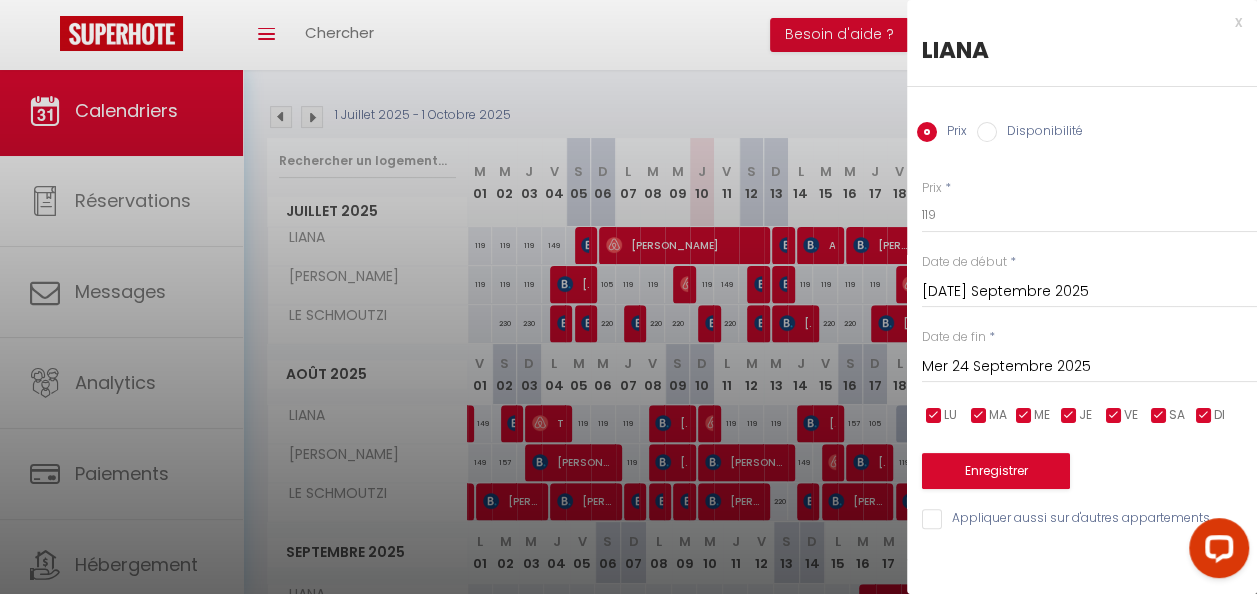 click at bounding box center [628, 297] 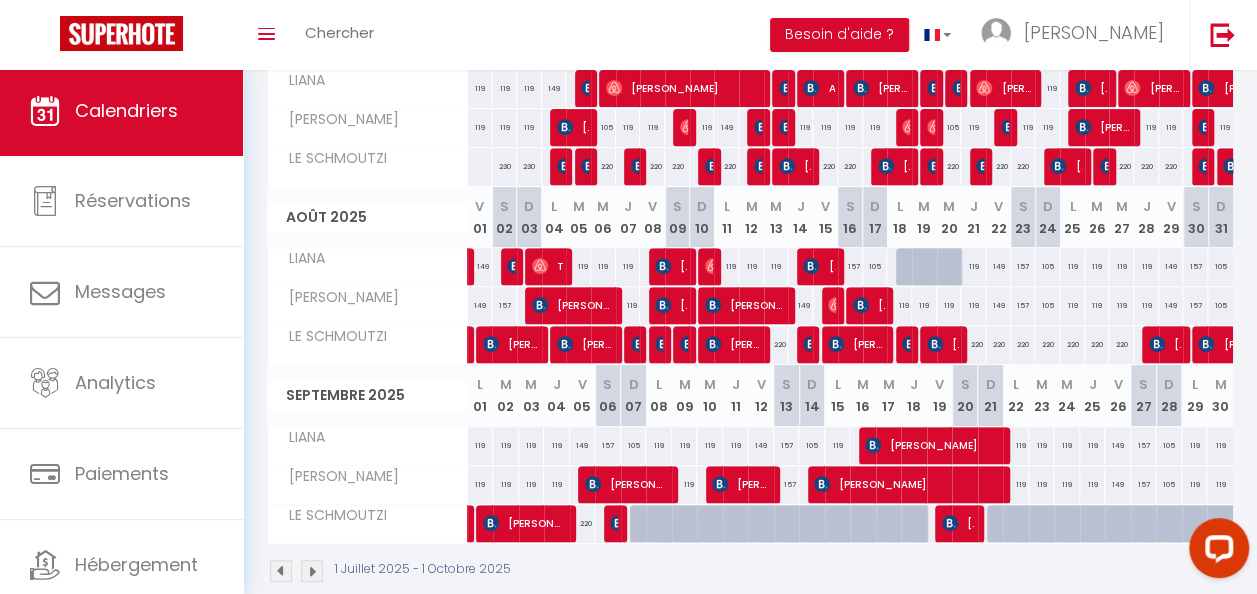 scroll, scrollTop: 270, scrollLeft: 0, axis: vertical 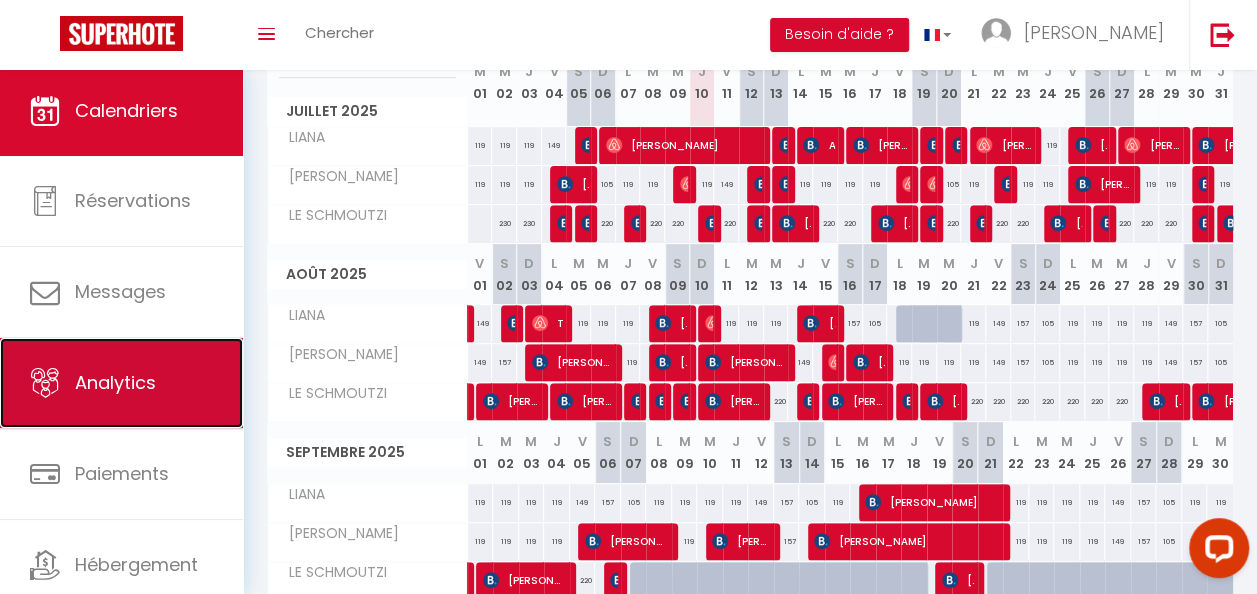 click on "Analytics" at bounding box center (115, 382) 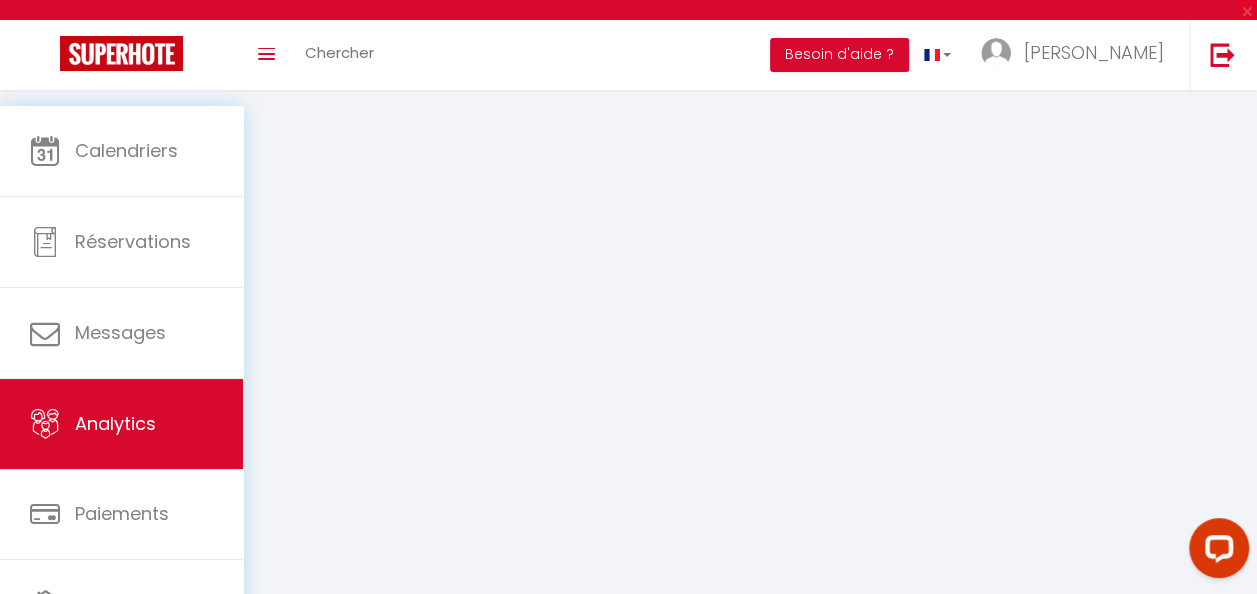 scroll, scrollTop: 0, scrollLeft: 0, axis: both 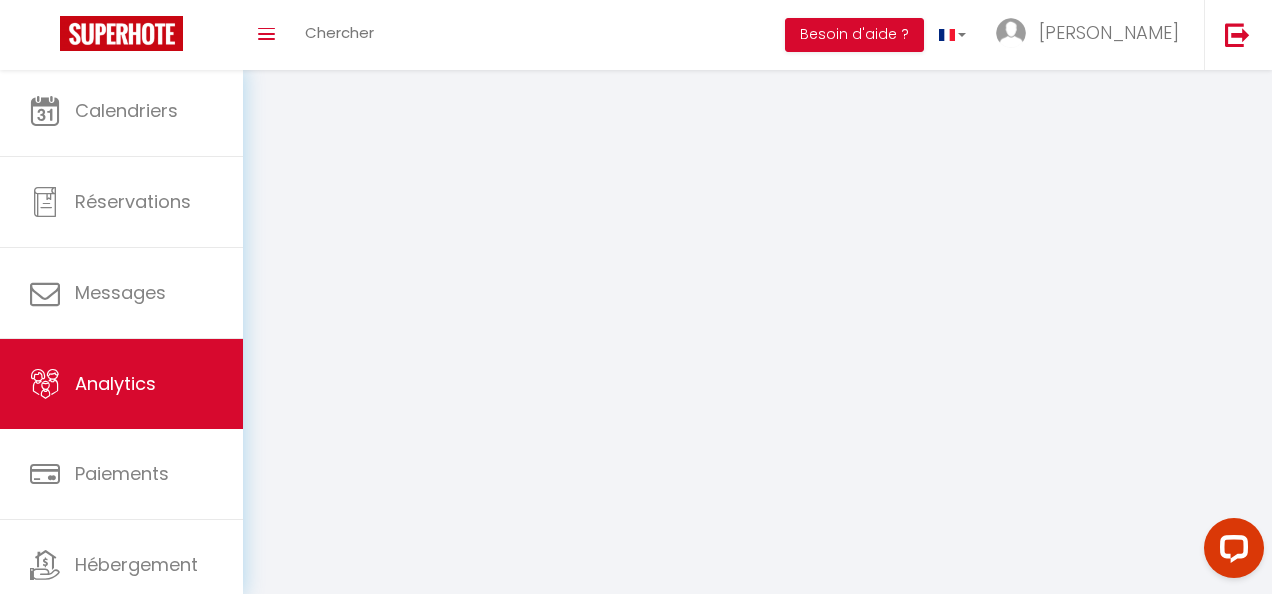 select on "2025" 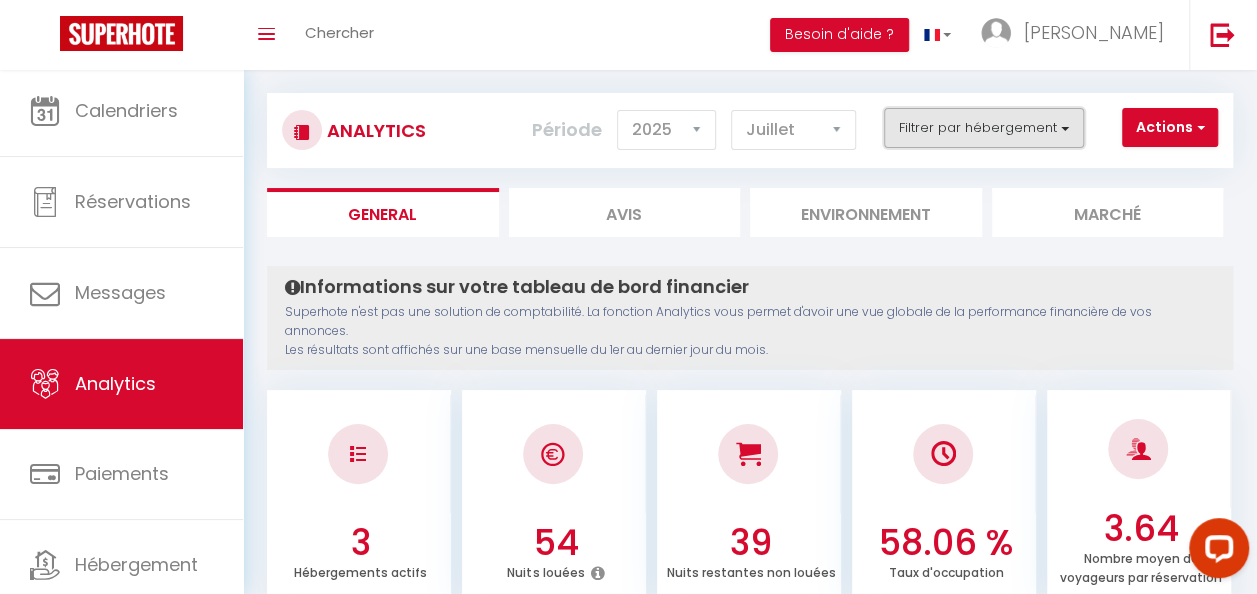 click on "Filtrer par hébergement" at bounding box center [984, 128] 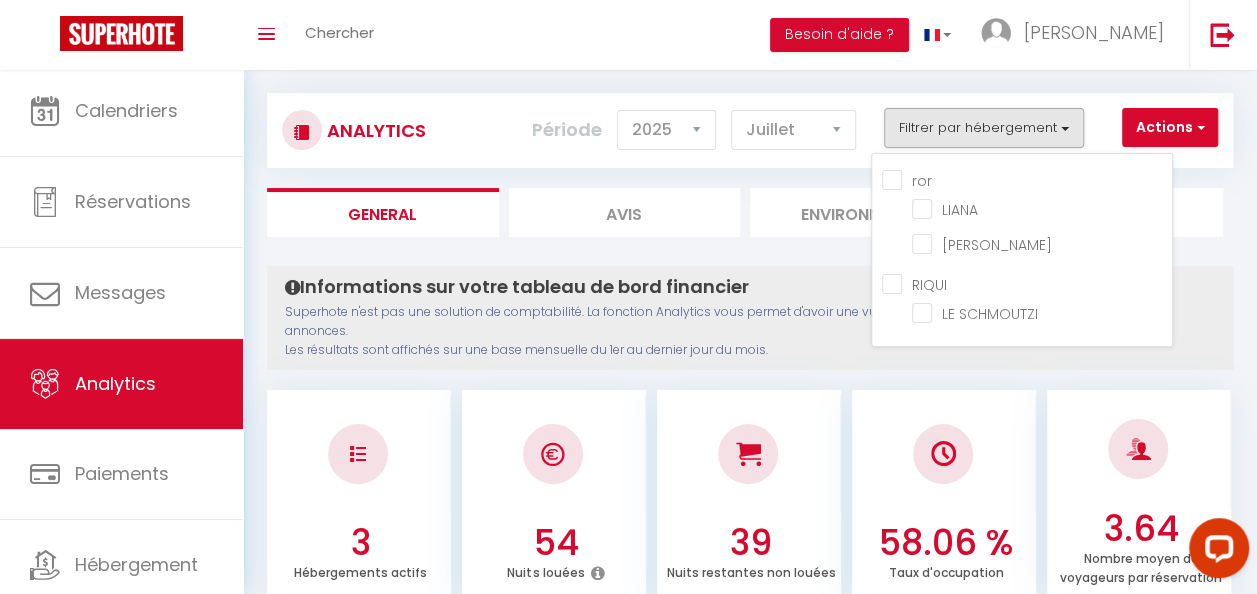 click on "ror" at bounding box center [1027, 179] 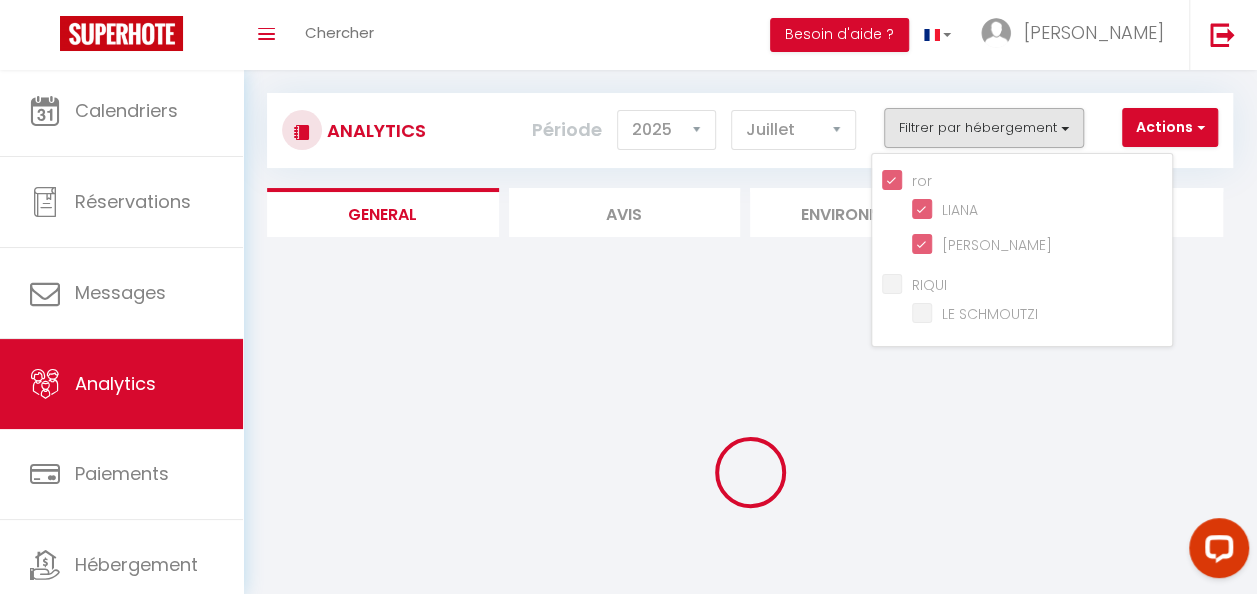 checkbox on "true" 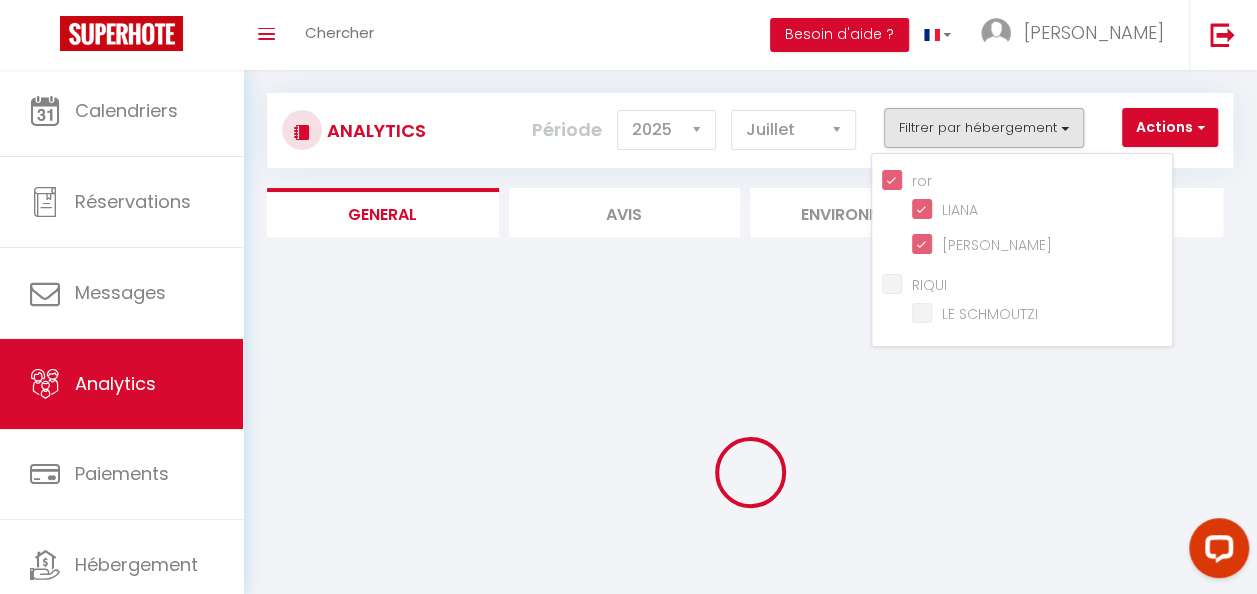 checkbox on "true" 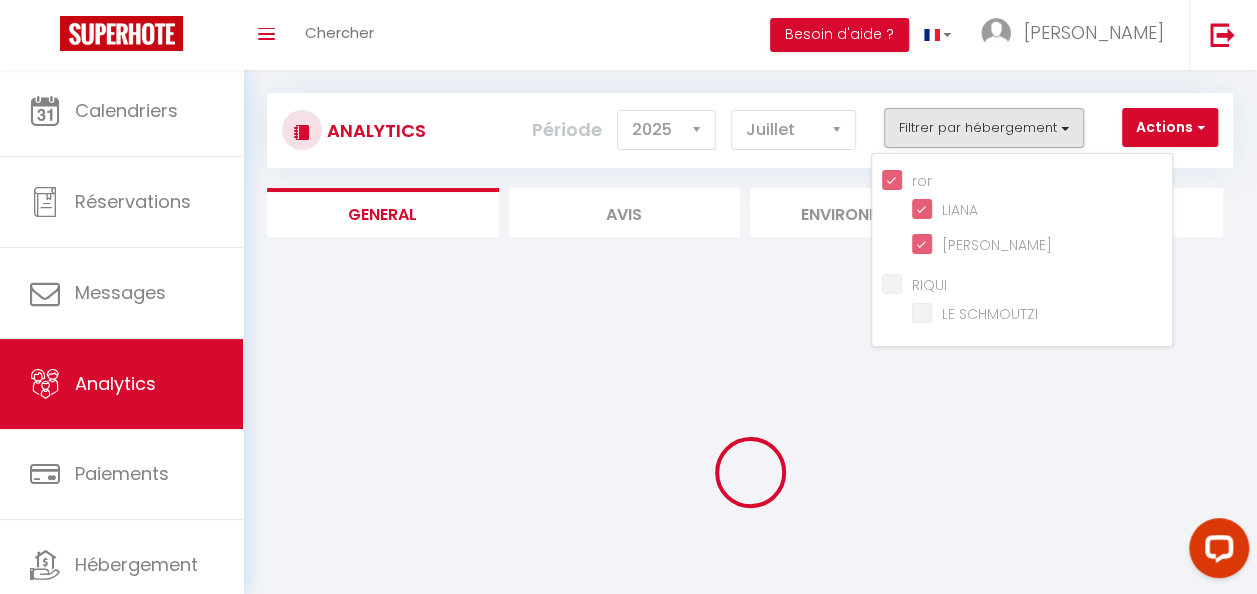 checkbox on "false" 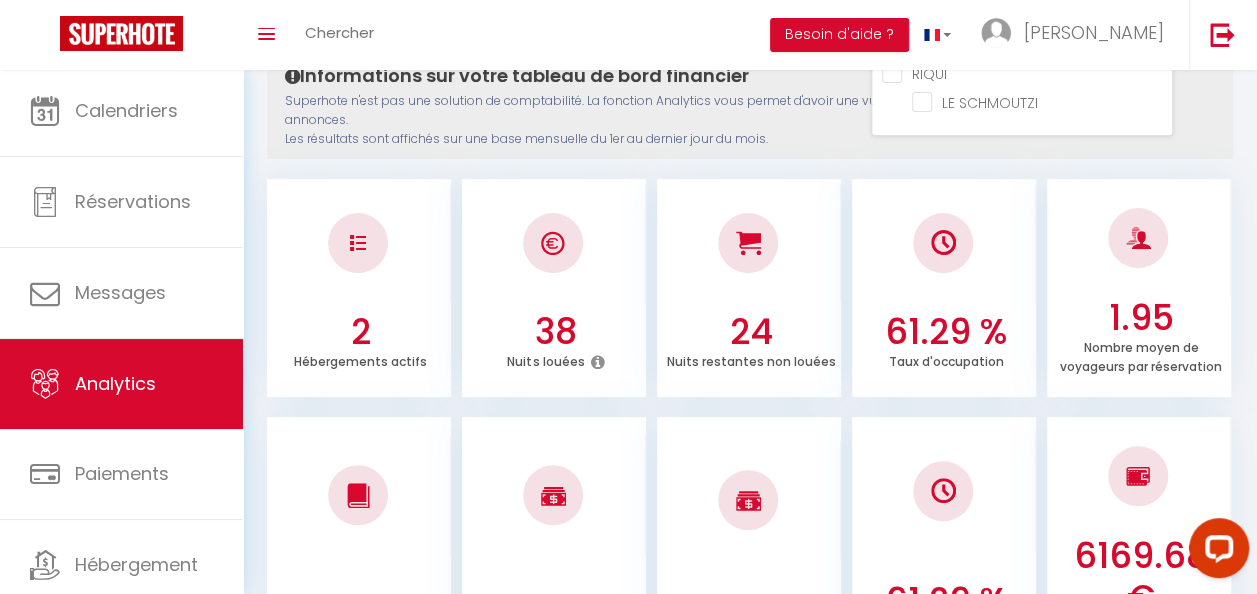 scroll, scrollTop: 100, scrollLeft: 0, axis: vertical 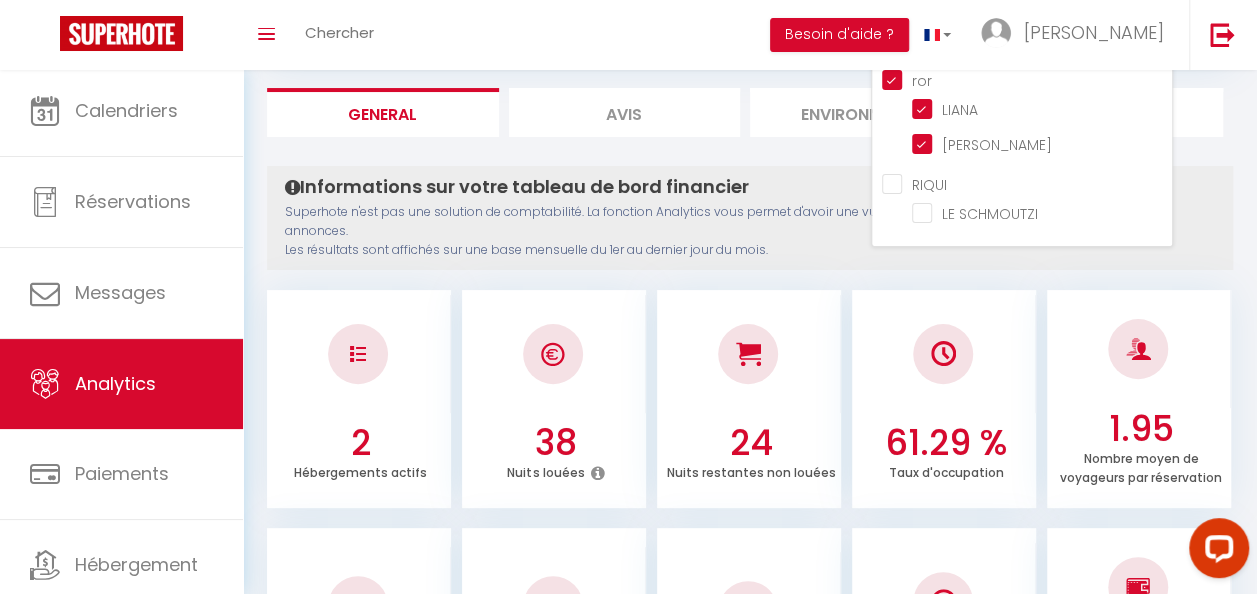 click on "Toggle menubar     Chercher   BUTTON
Besoin d'aide ?
[PERSON_NAME]        Équipe" at bounding box center [693, 35] 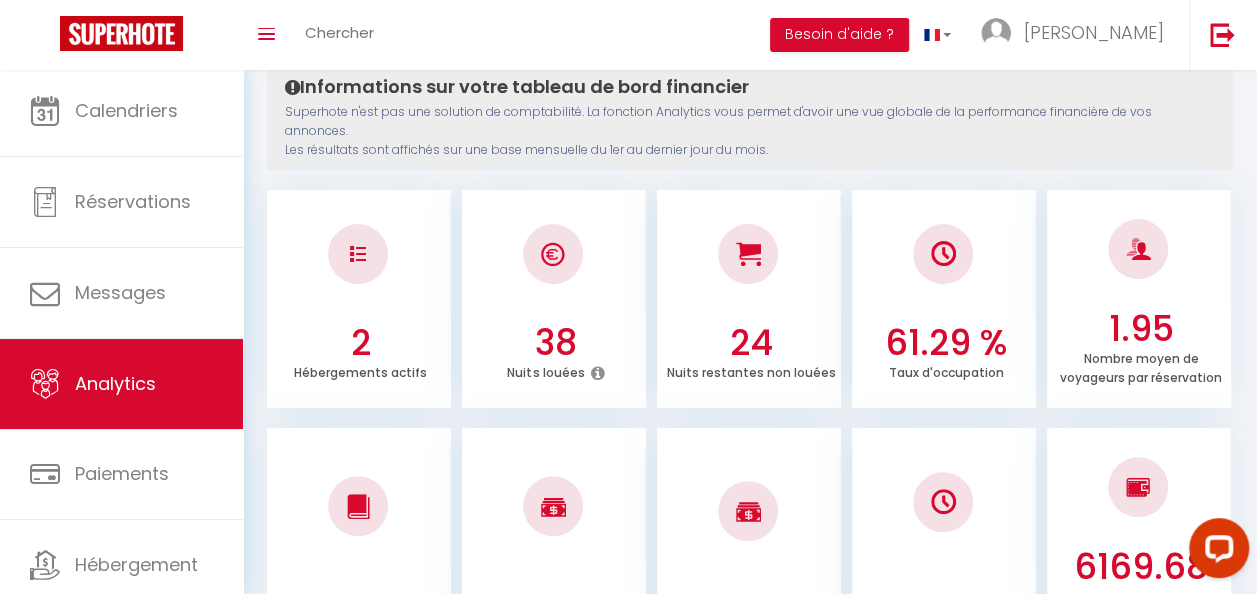 scroll, scrollTop: 0, scrollLeft: 0, axis: both 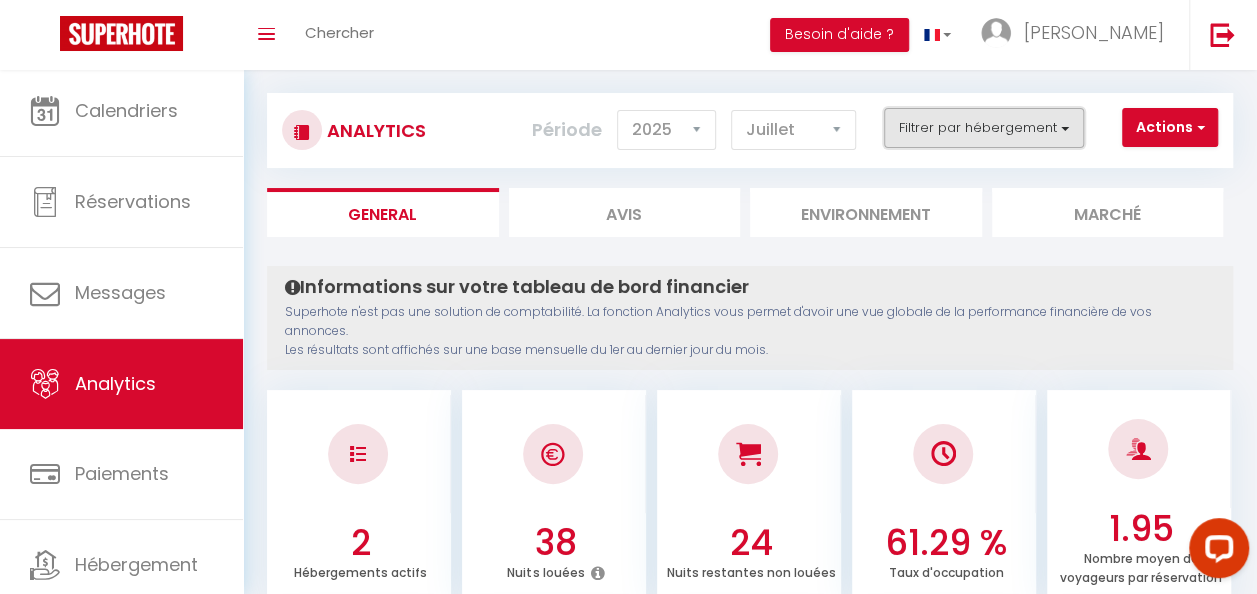 click on "Filtrer par hébergement" at bounding box center [984, 128] 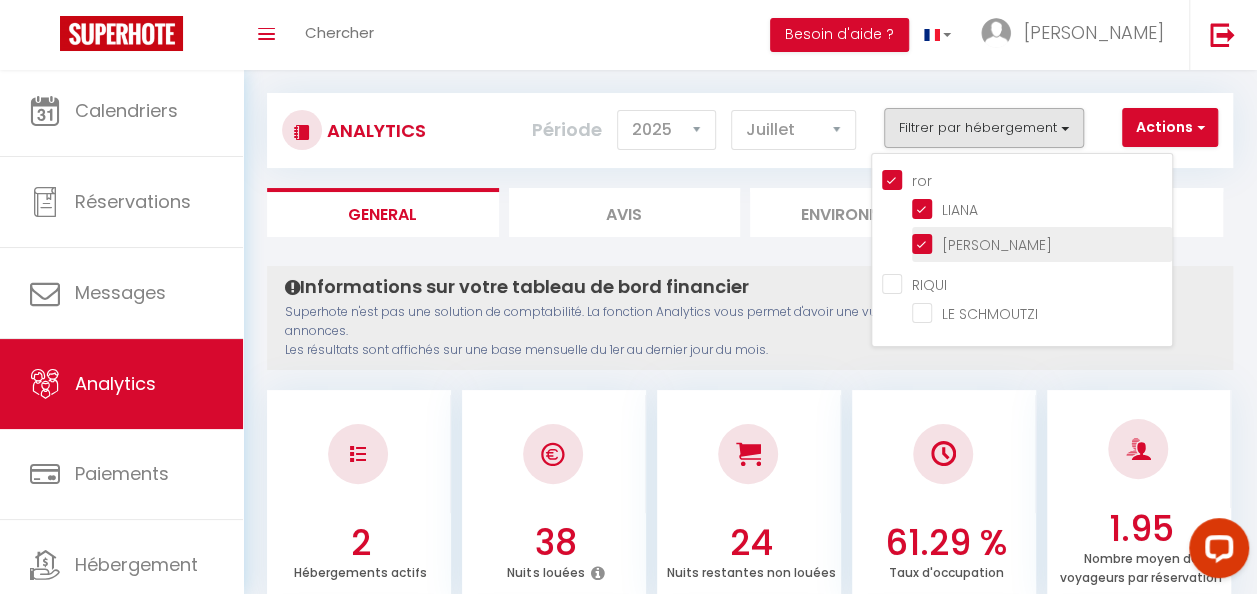 click at bounding box center (1042, 243) 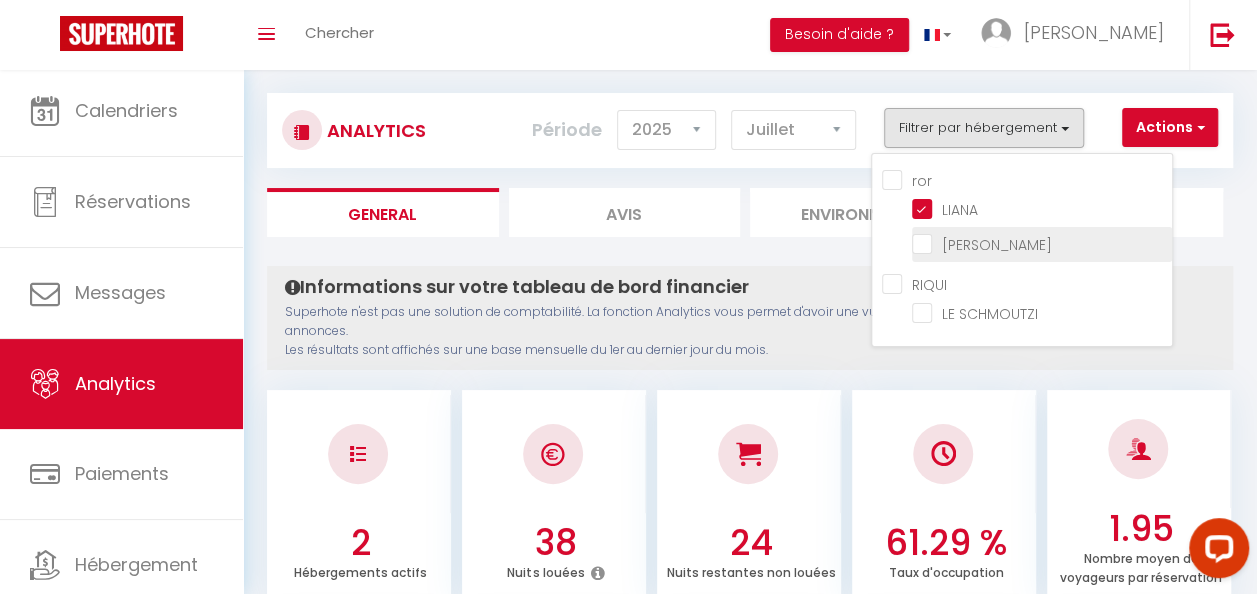 checkbox on "false" 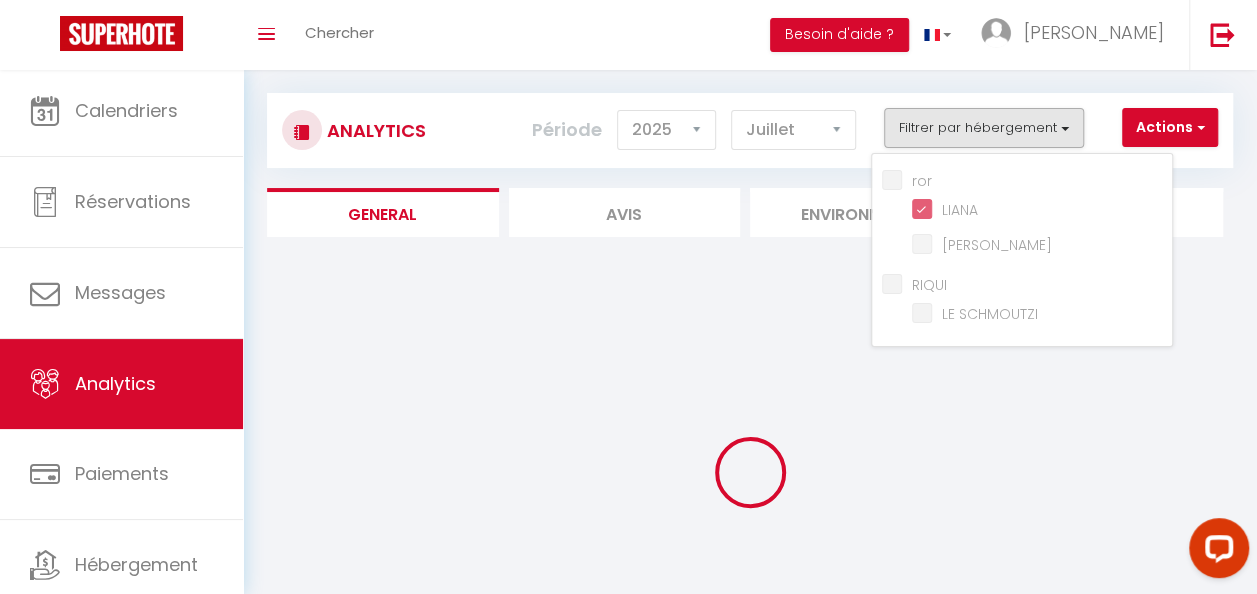 checkbox on "false" 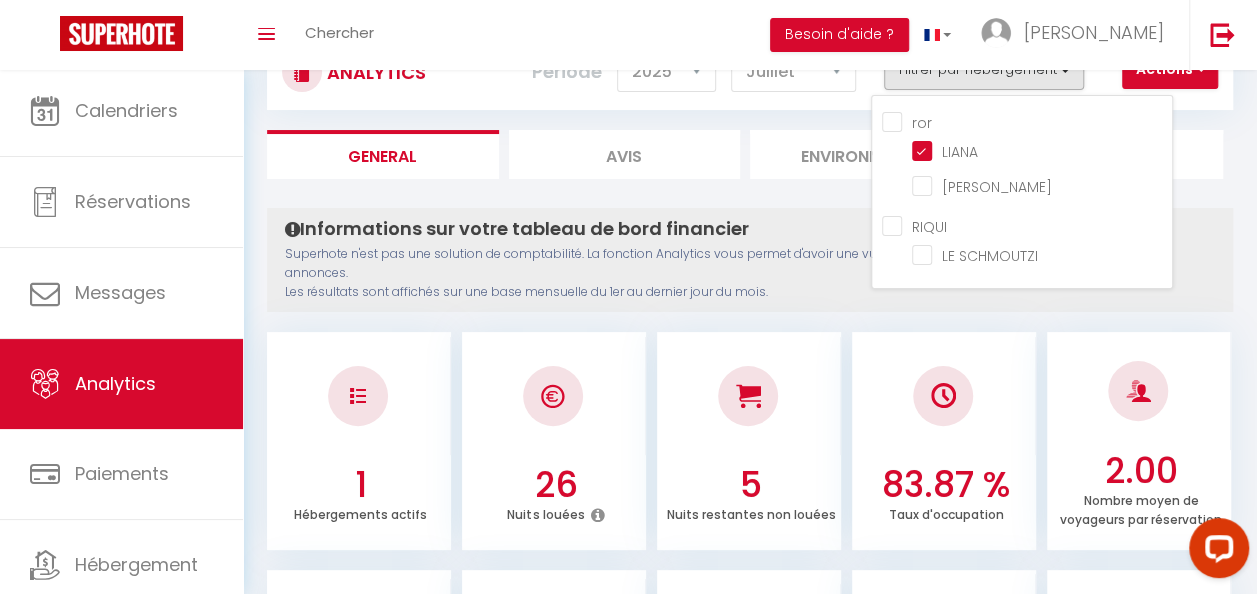 scroll, scrollTop: 0, scrollLeft: 0, axis: both 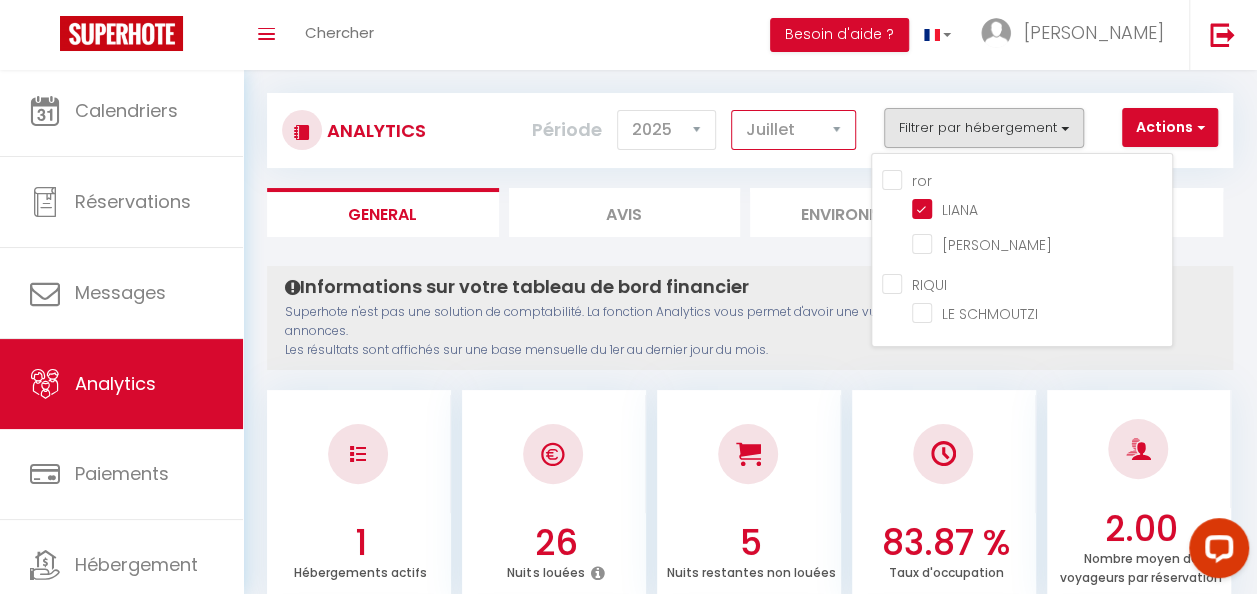click on "[PERSON_NAME]   Mars   [PERSON_NAME]   Juin   Juillet   Août   Septembre   Octobre   Novembre   Décembre" at bounding box center [793, 130] 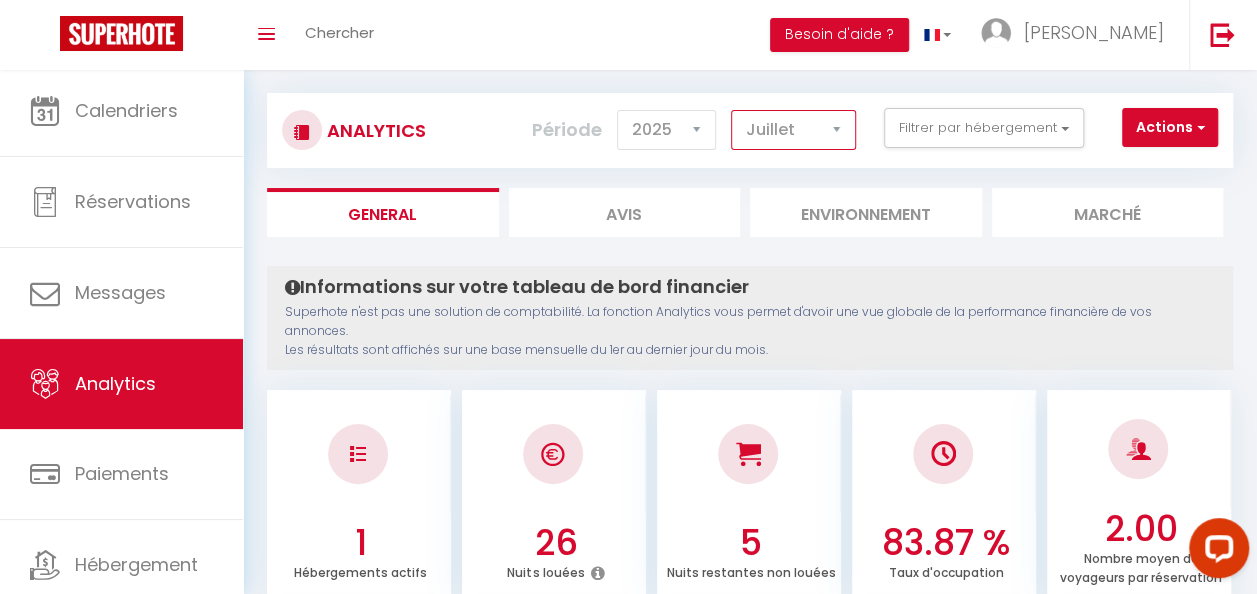 select on "8" 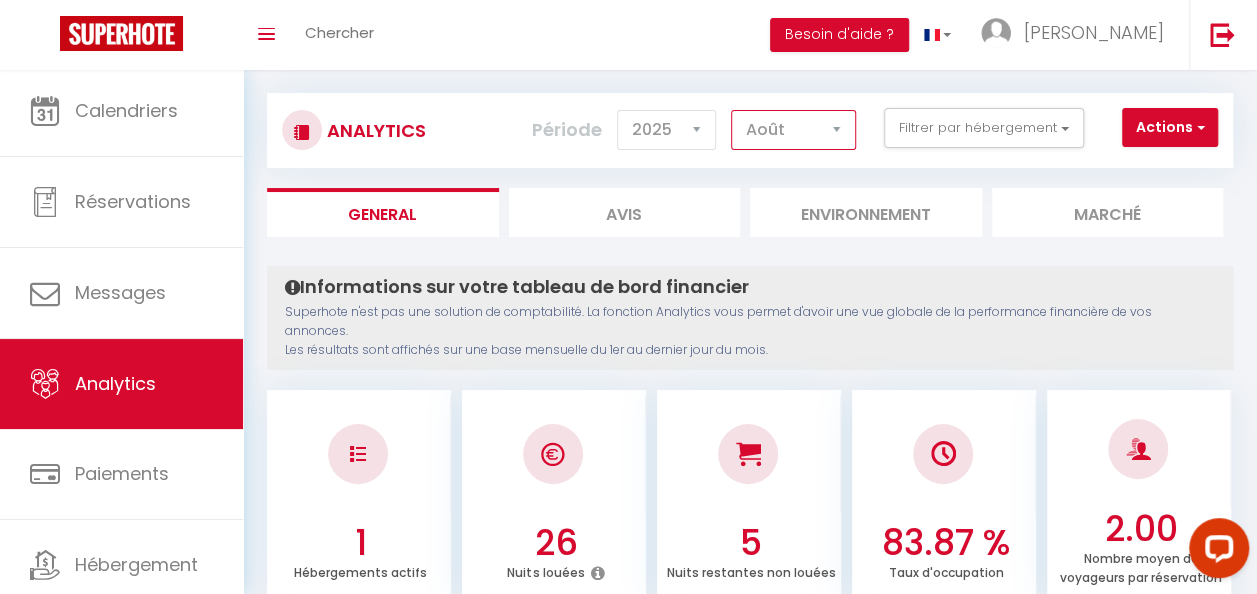 click on "[PERSON_NAME]   Mars   [PERSON_NAME]   Juin   Juillet   Août   Septembre   Octobre   Novembre   Décembre" at bounding box center [793, 130] 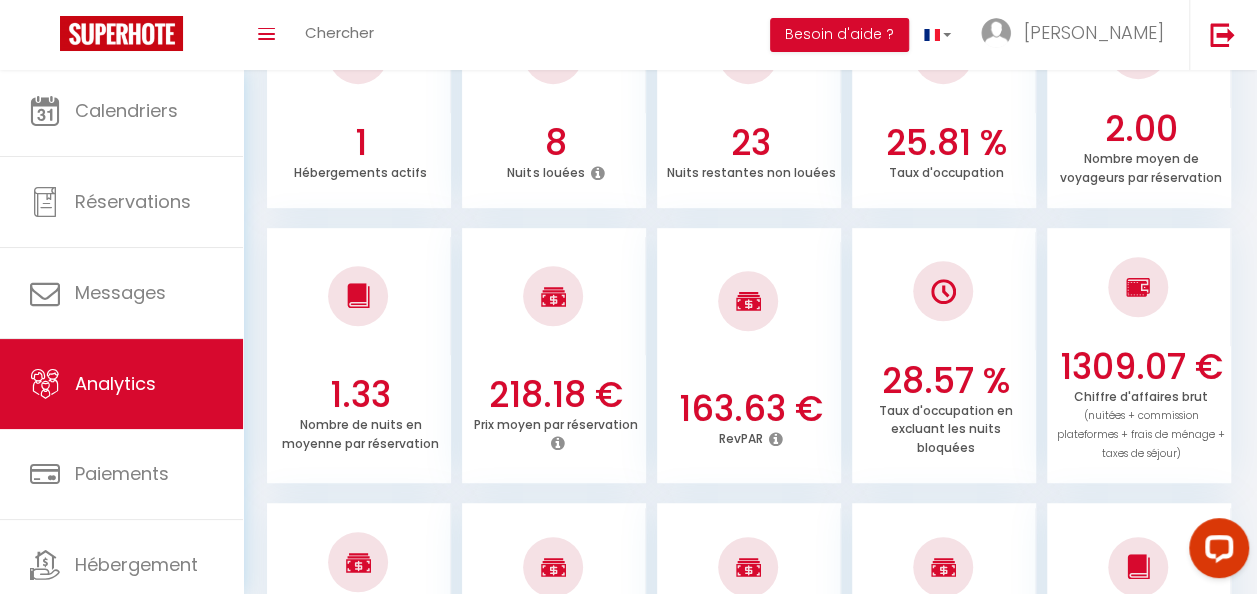 scroll, scrollTop: 0, scrollLeft: 0, axis: both 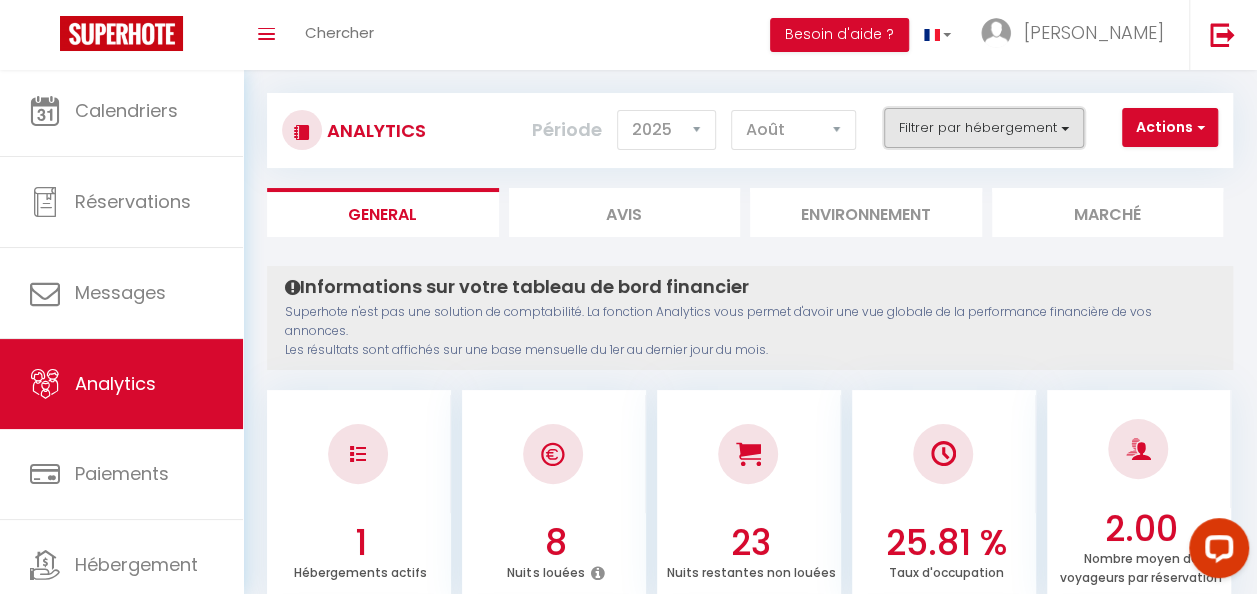 click on "Filtrer par hébergement" at bounding box center [984, 128] 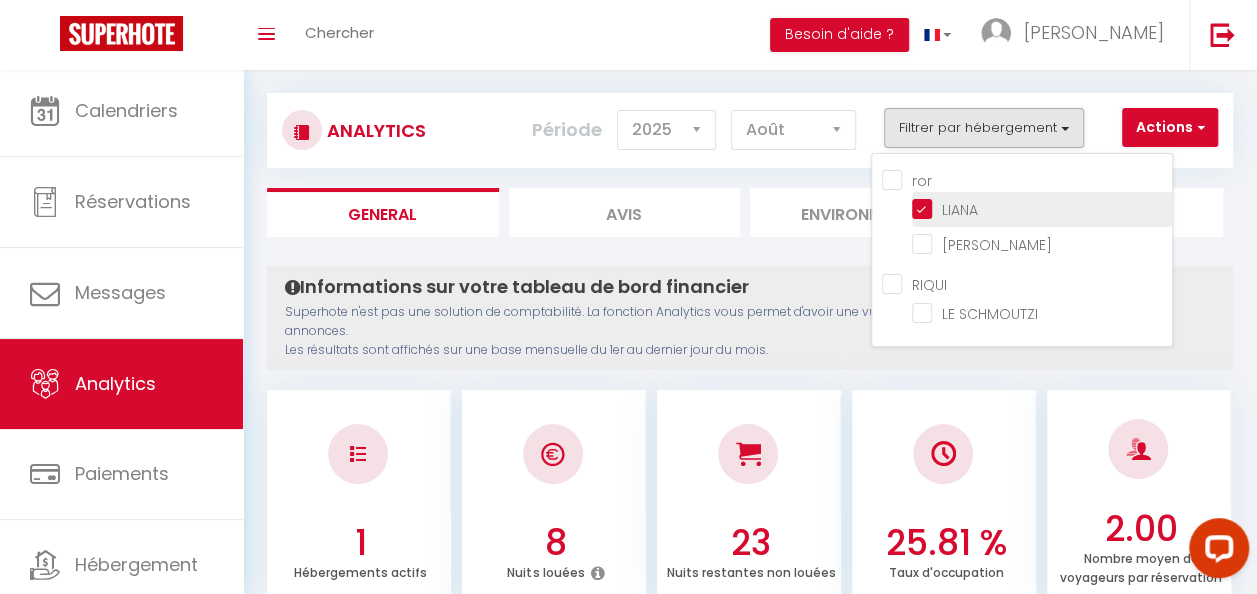 click at bounding box center (1042, 208) 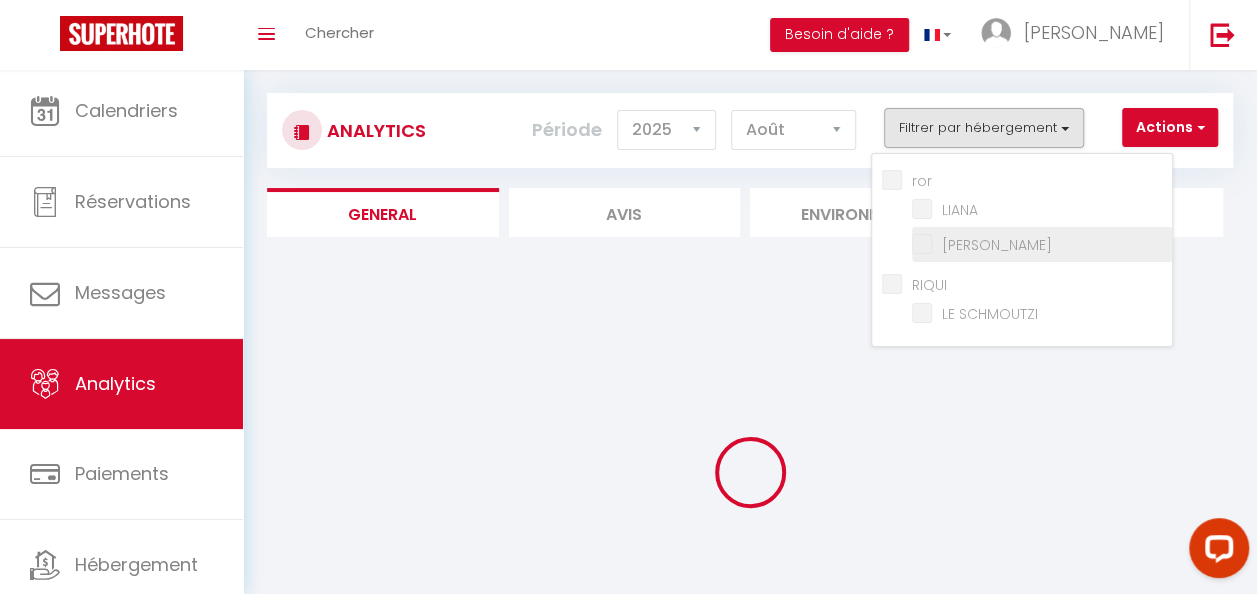 checkbox on "false" 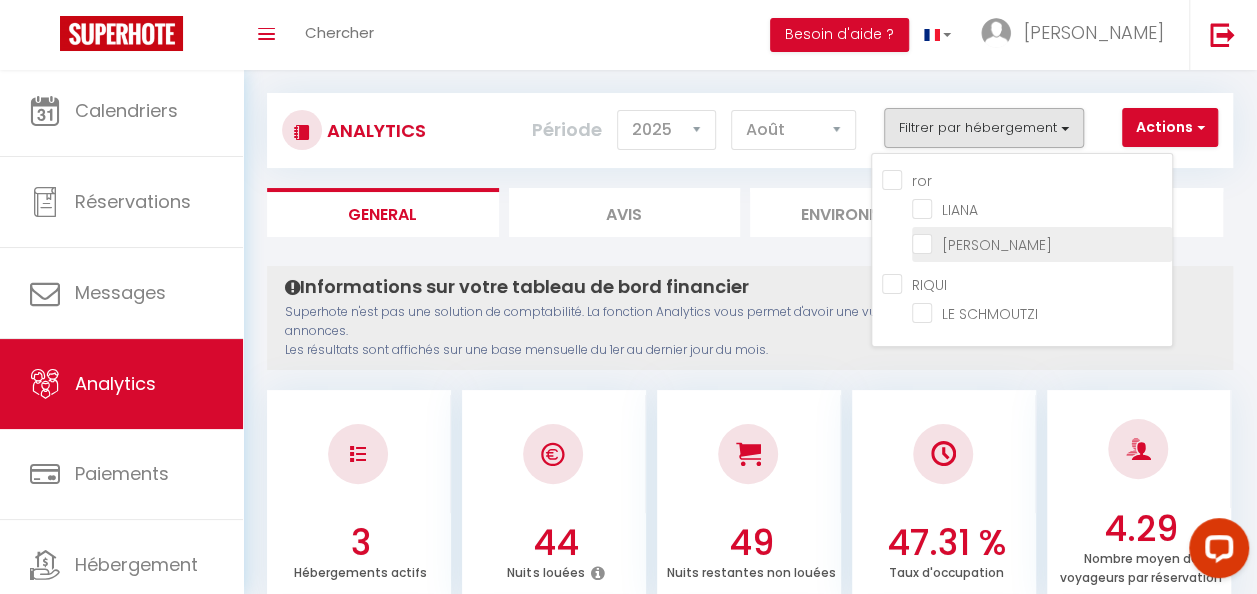 click at bounding box center [1042, 243] 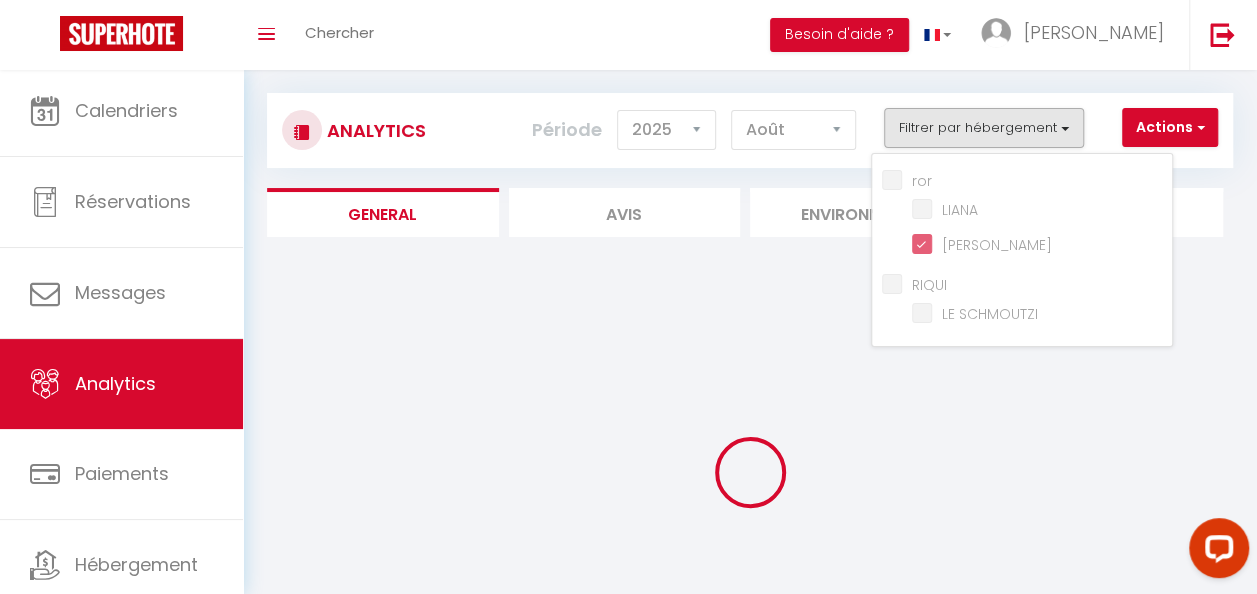 checkbox on "false" 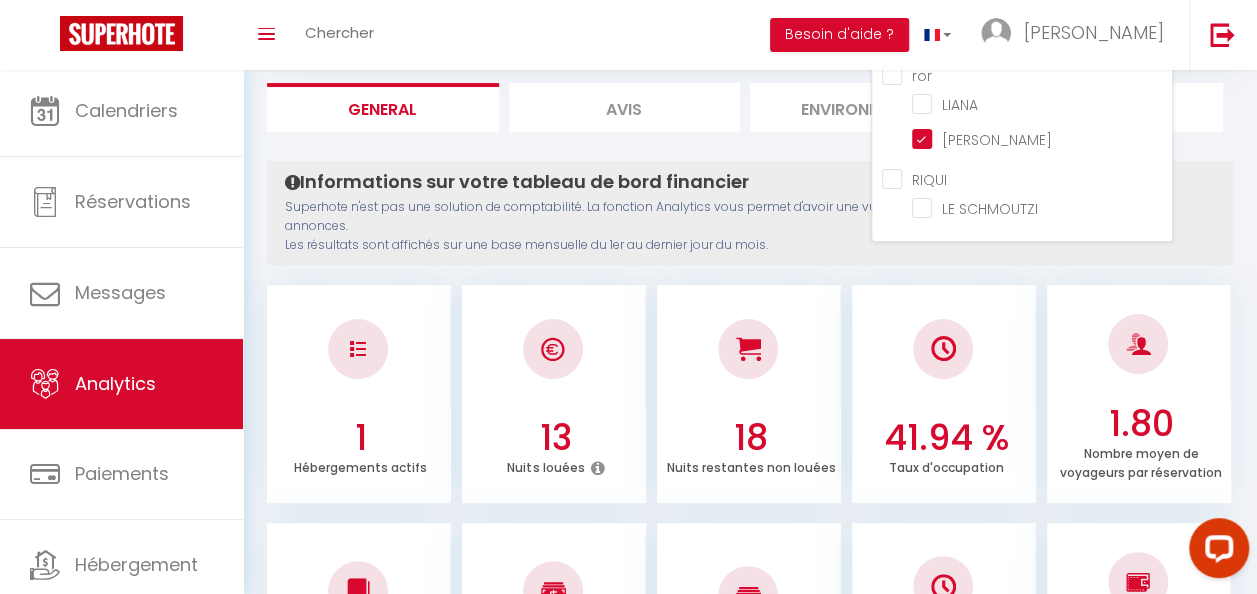 scroll, scrollTop: 0, scrollLeft: 0, axis: both 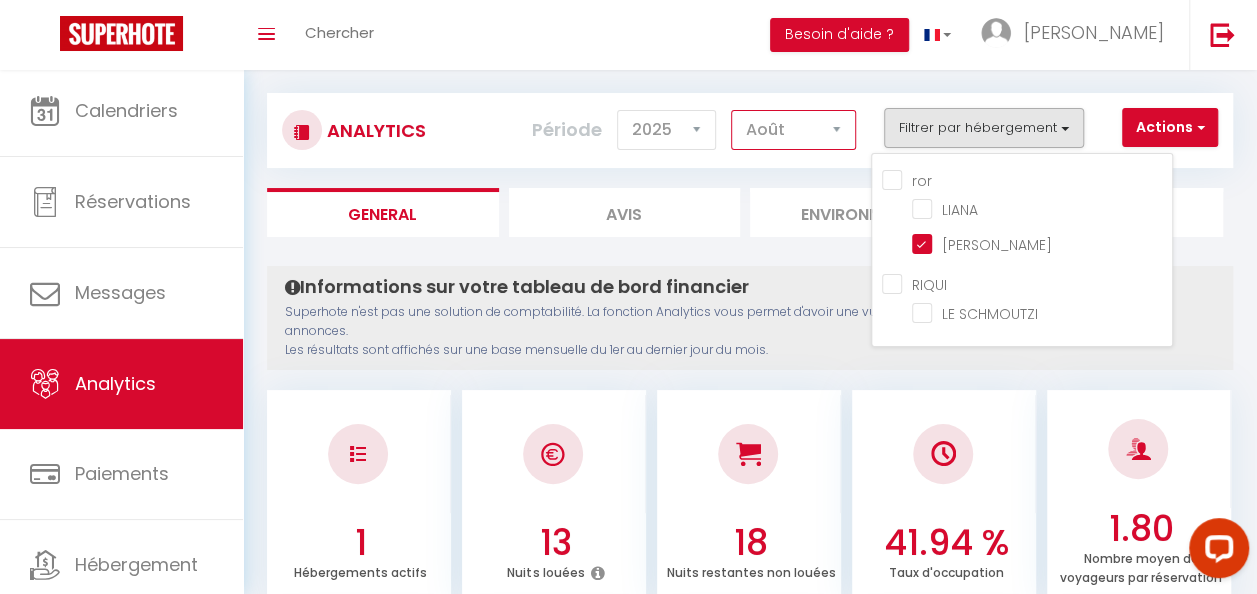 click on "[PERSON_NAME]   Mars   [PERSON_NAME]   Juin   Juillet   Août   Septembre   Octobre   Novembre   Décembre" at bounding box center (793, 130) 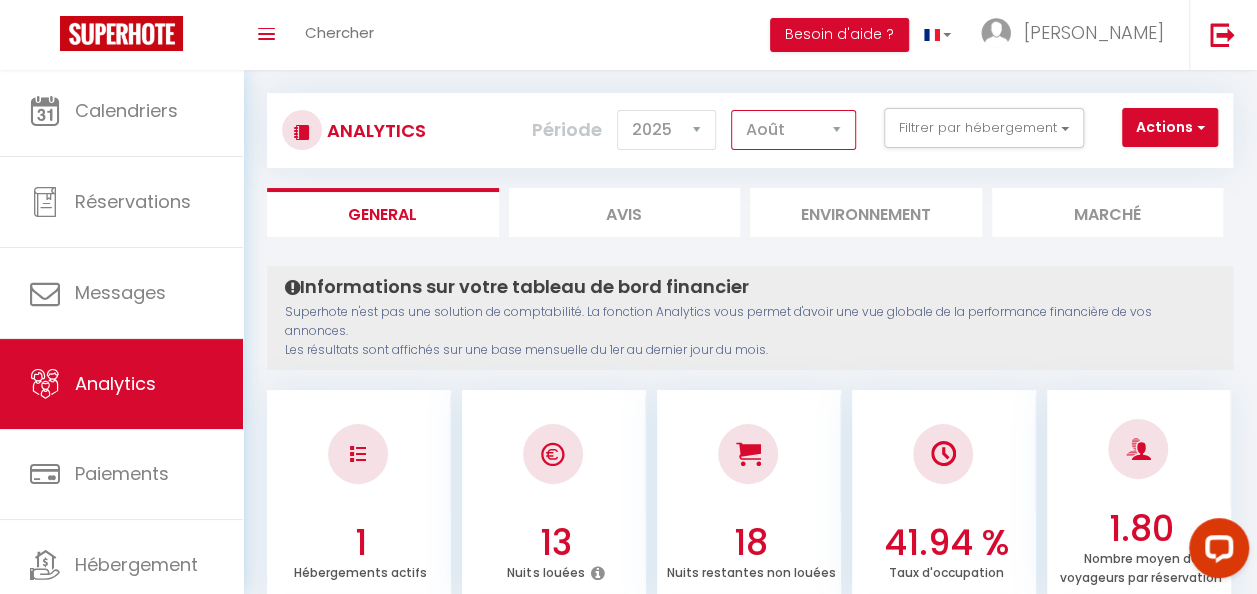 select on "9" 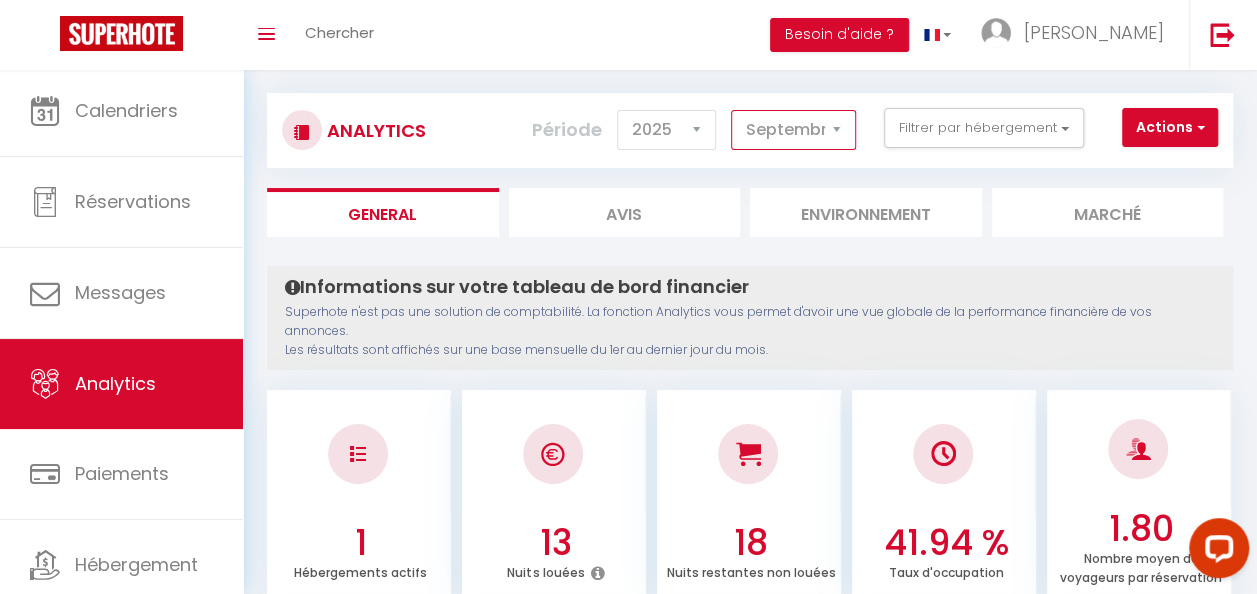 click on "[PERSON_NAME]   Mars   [PERSON_NAME]   Juin   Juillet   Août   Septembre   Octobre   Novembre   Décembre" at bounding box center (793, 130) 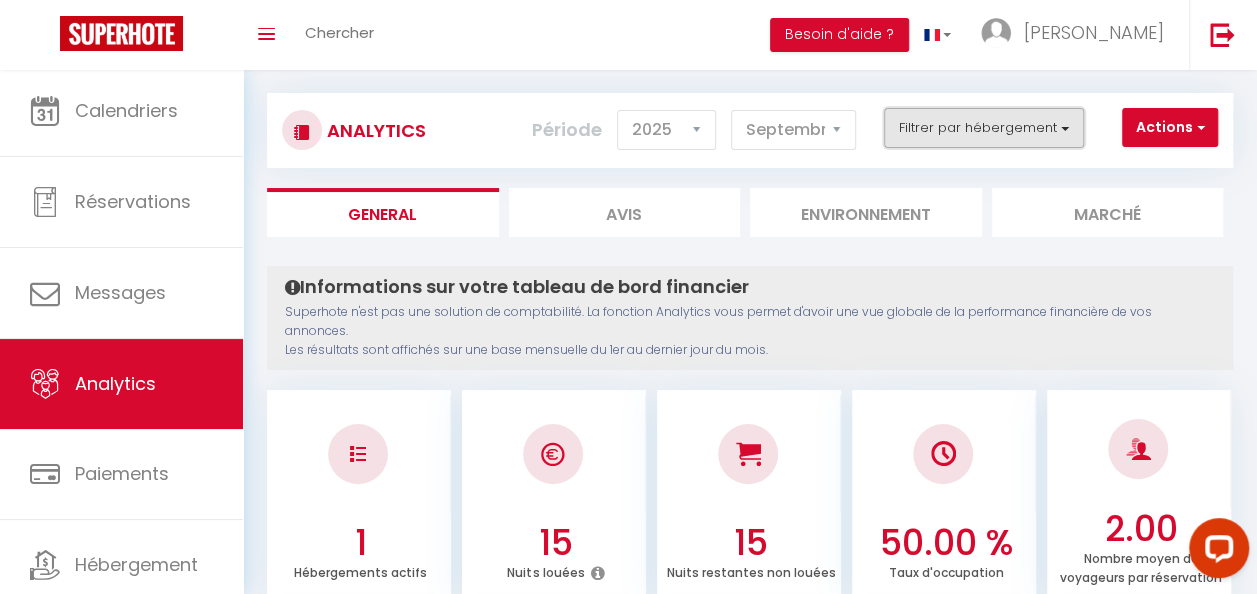 click on "Filtrer par hébergement" at bounding box center (984, 128) 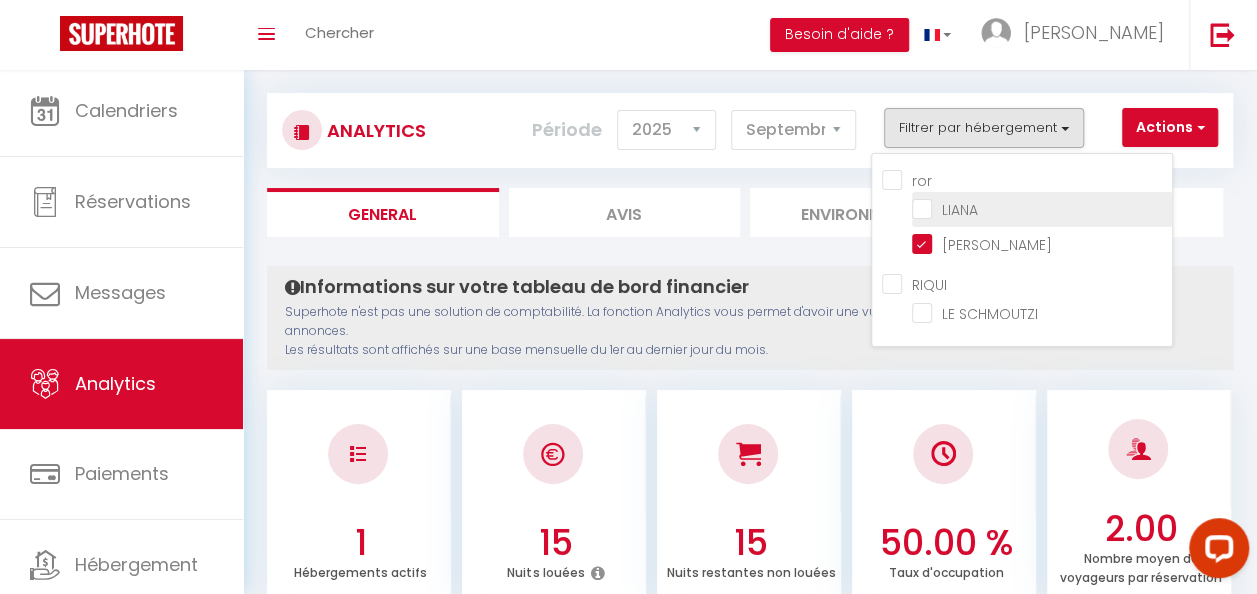 click at bounding box center (1042, 208) 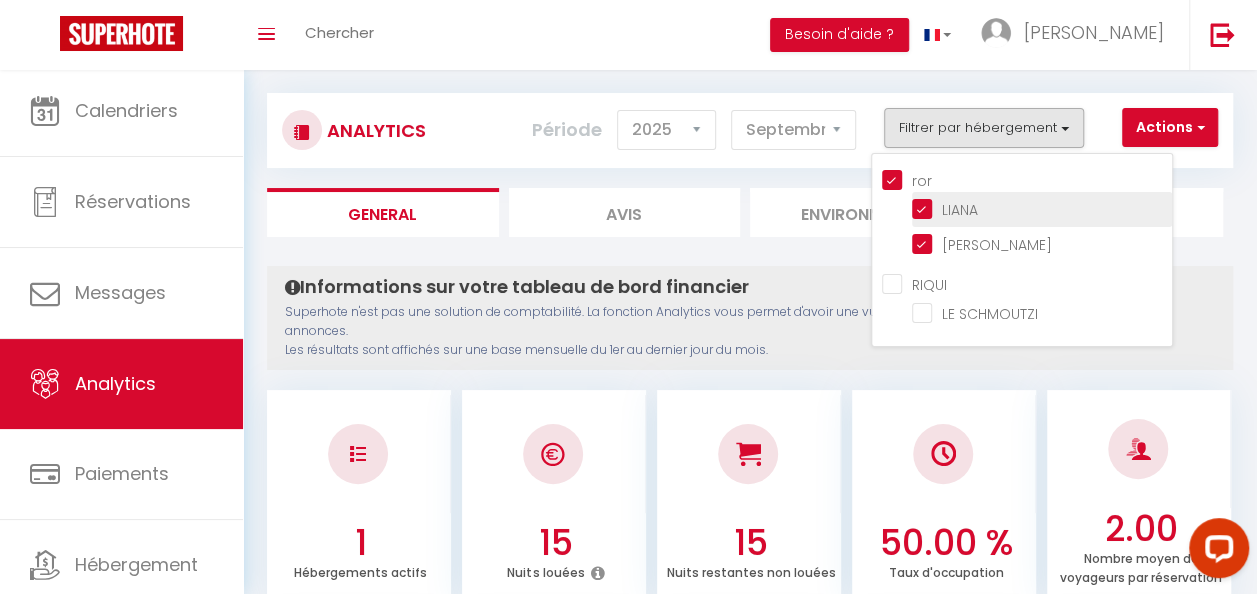 checkbox on "true" 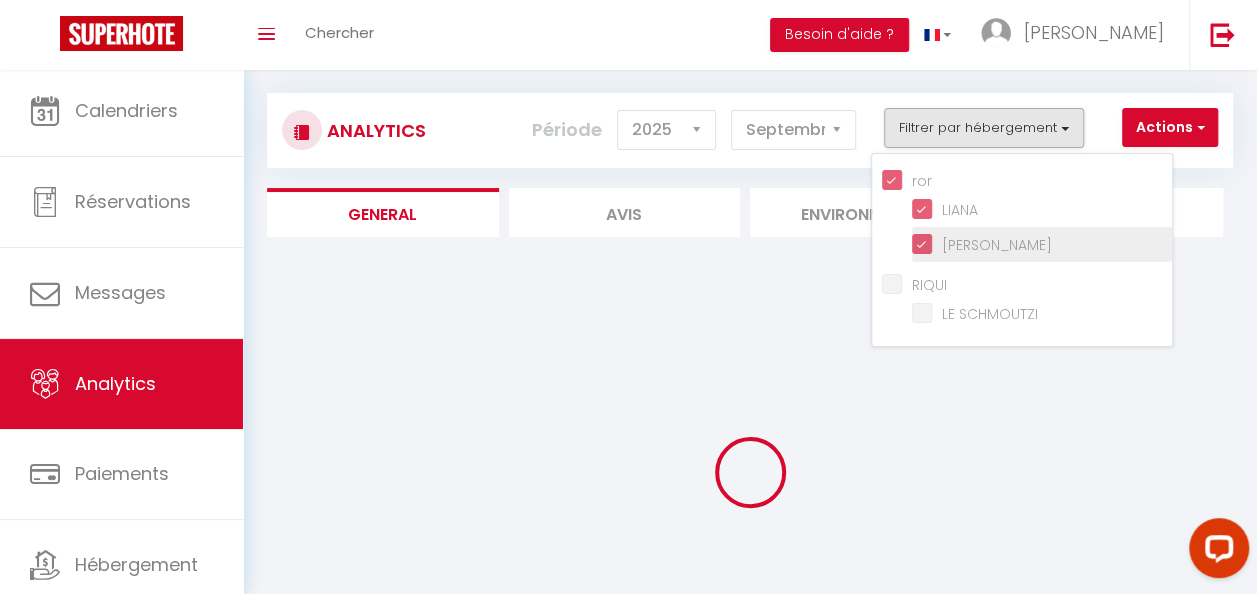 checkbox on "false" 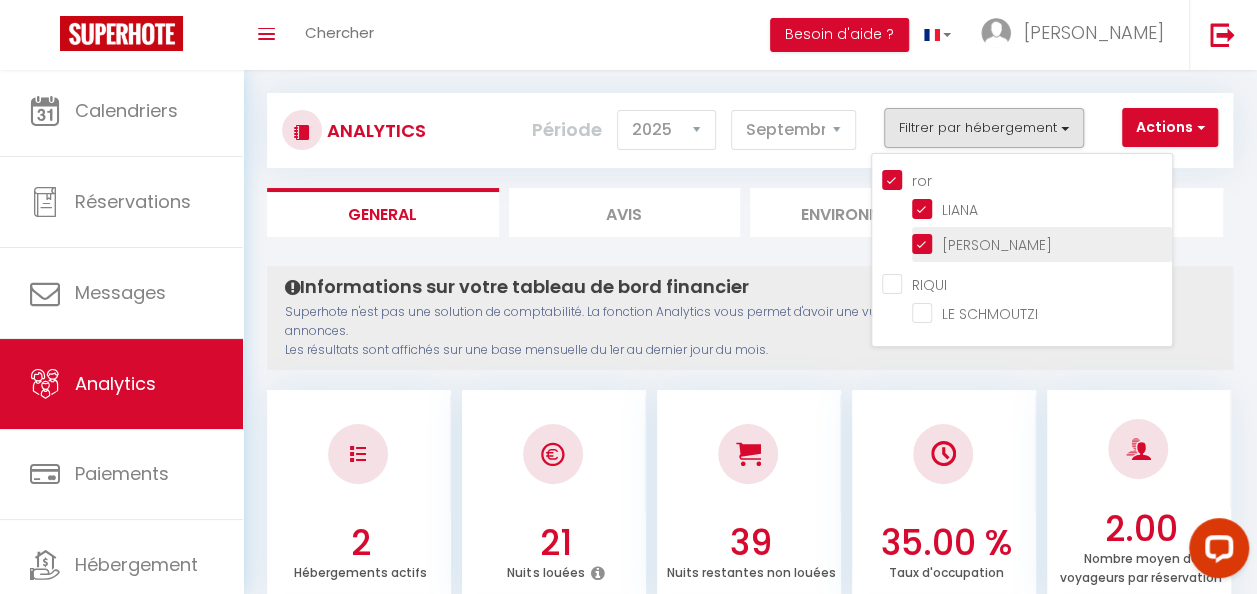 click at bounding box center [1042, 243] 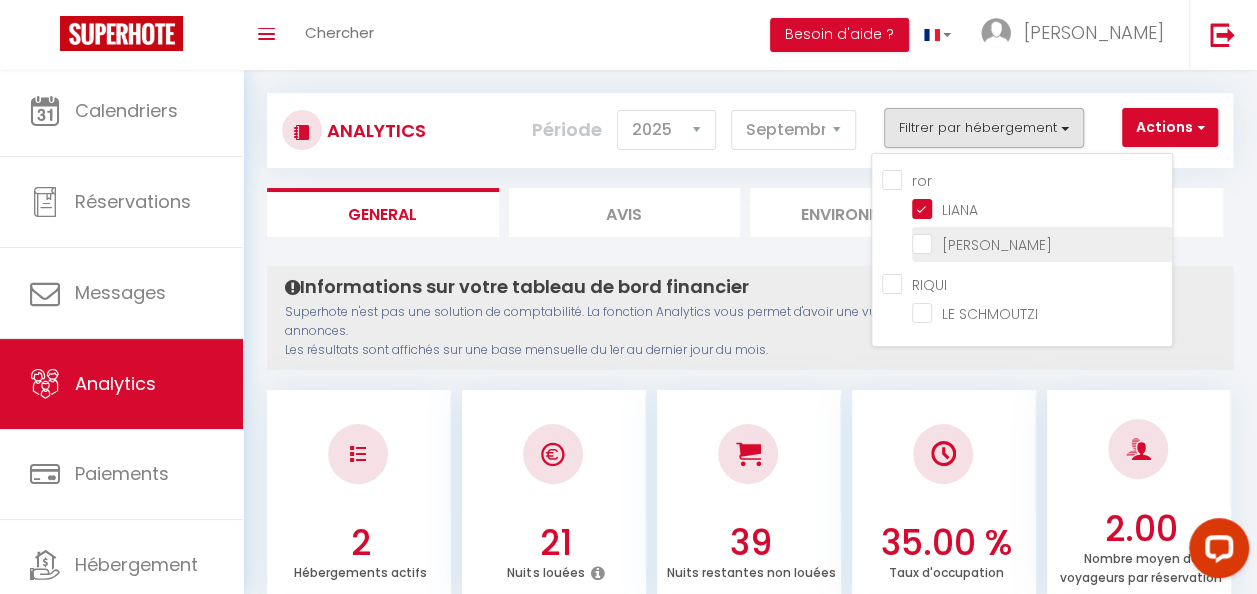 checkbox on "false" 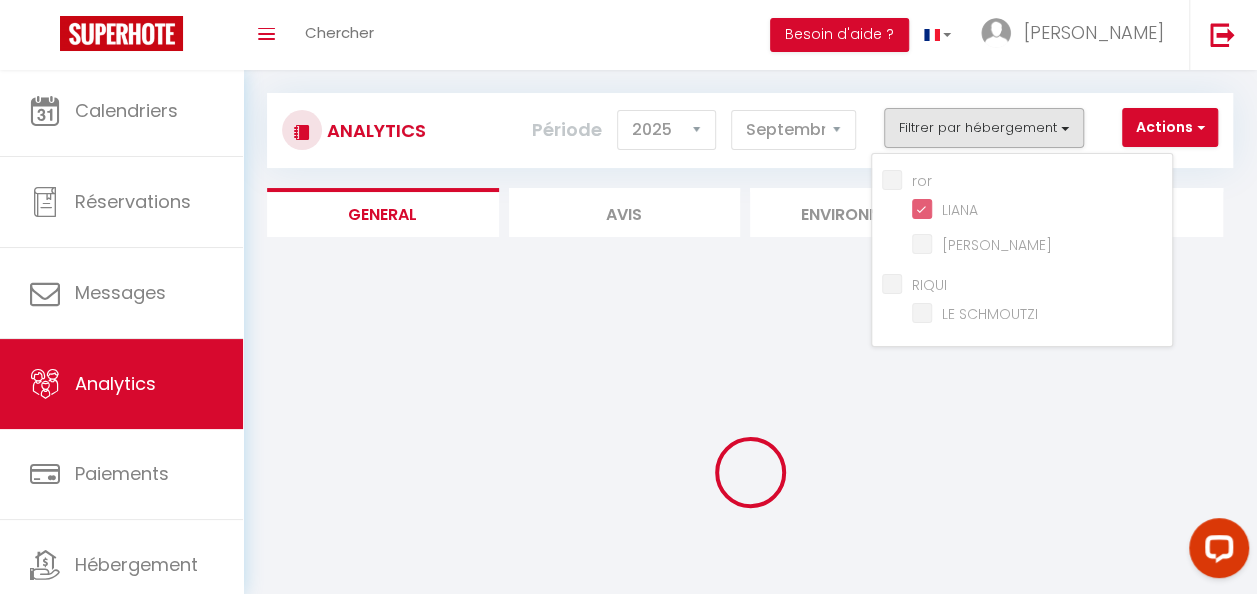checkbox on "false" 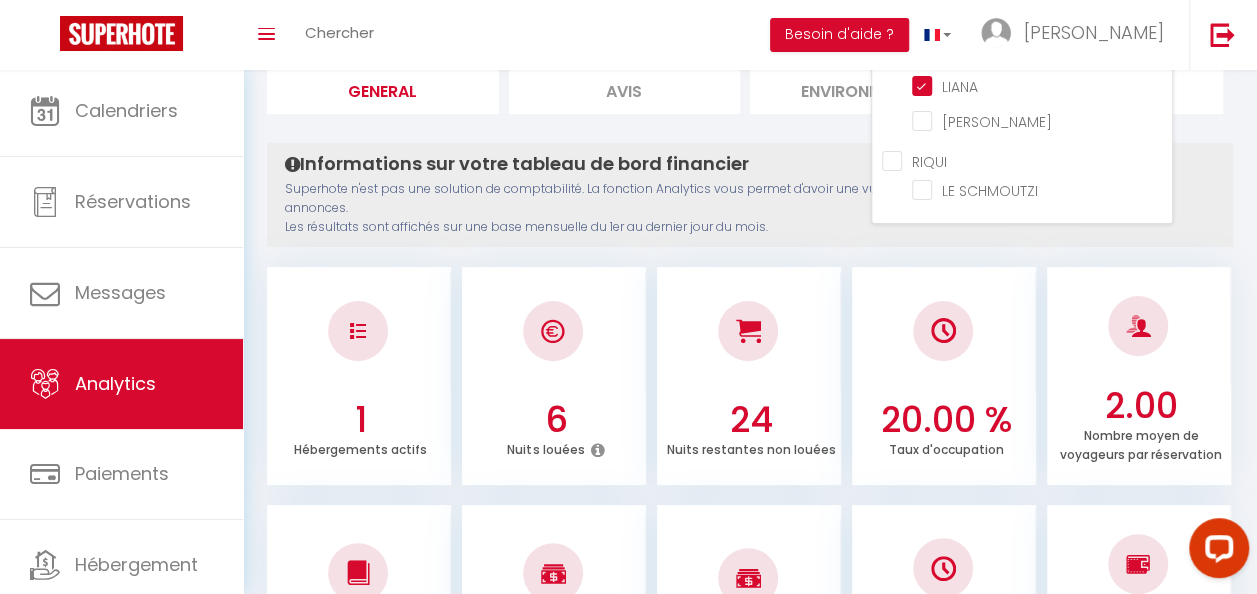 scroll, scrollTop: 0, scrollLeft: 0, axis: both 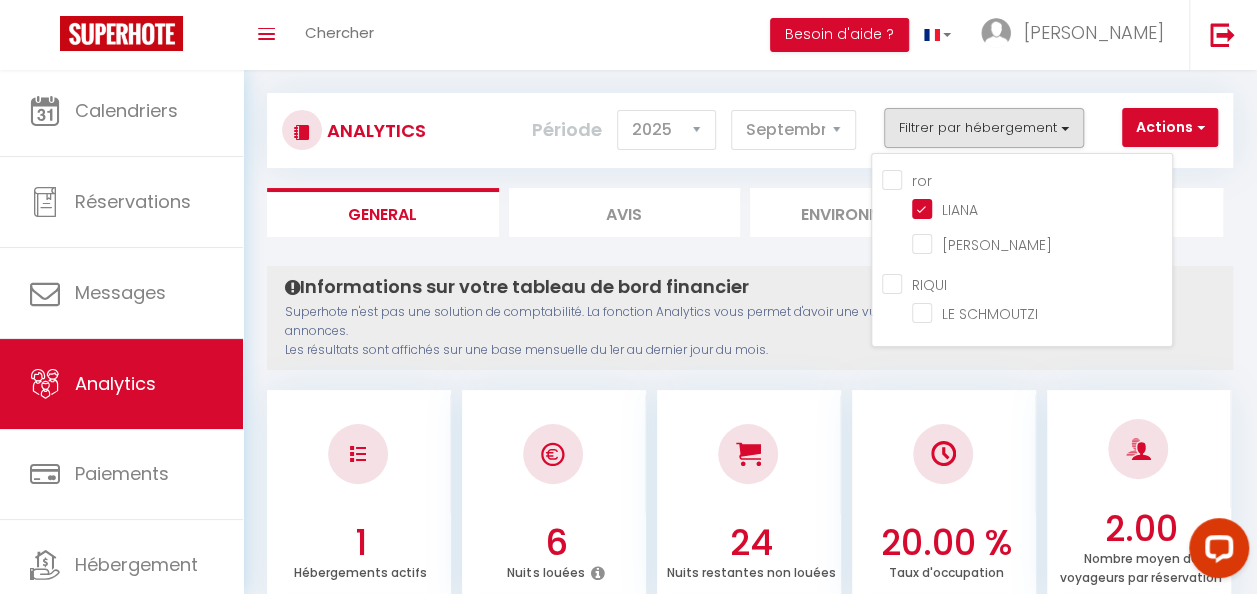 click on "ror" at bounding box center [1027, 179] 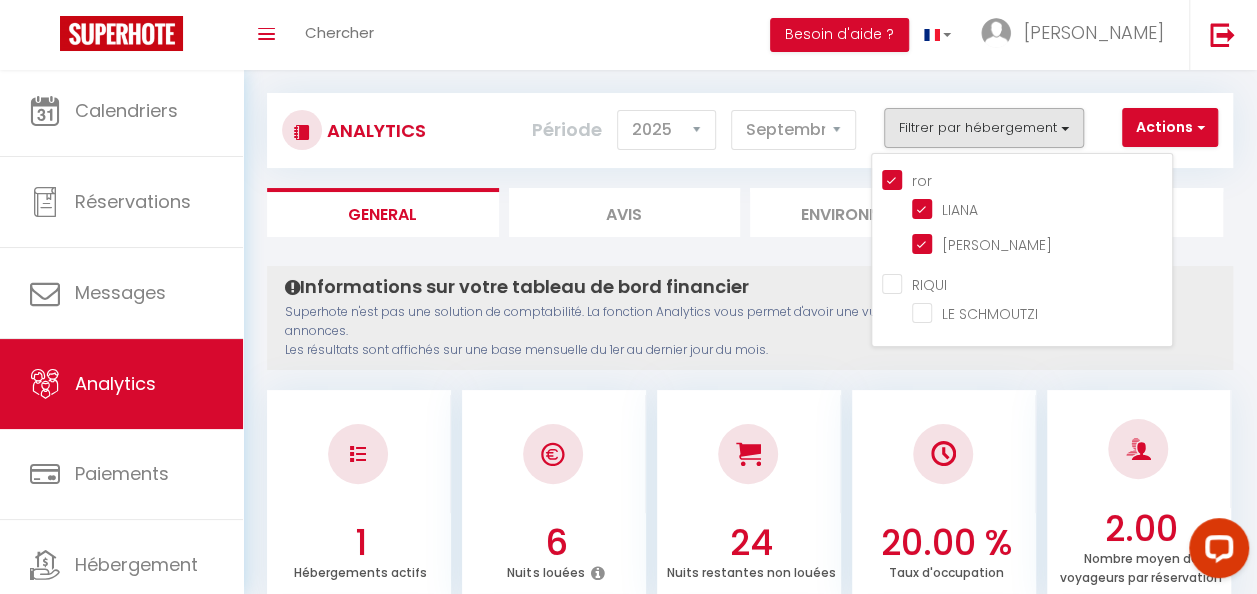 checkbox on "true" 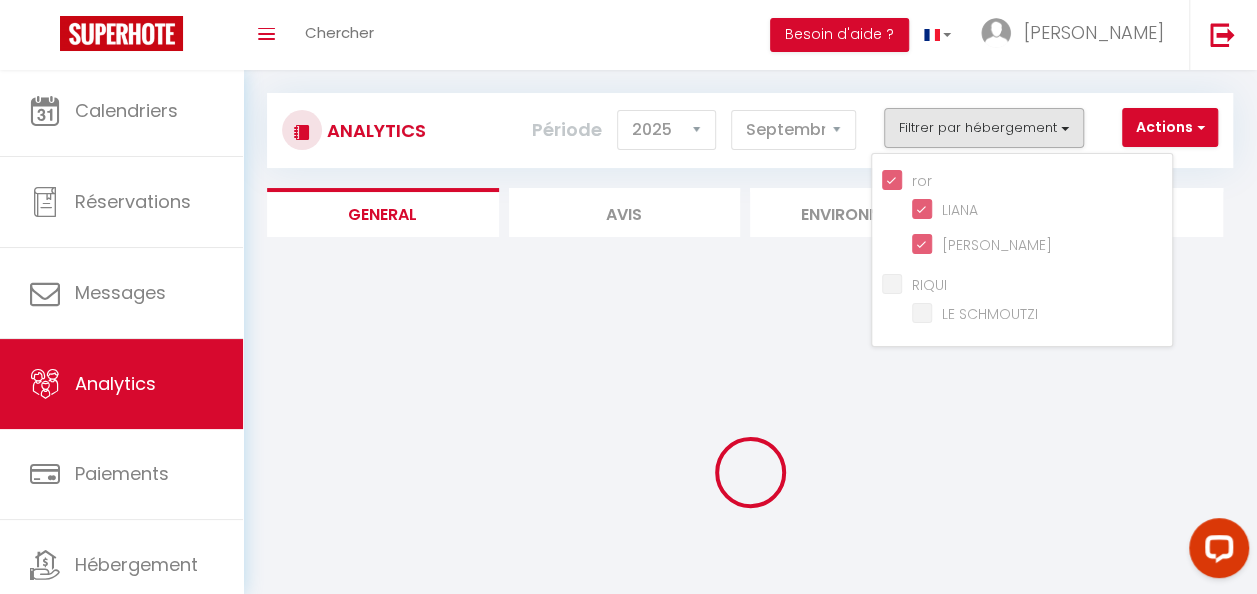 checkbox on "false" 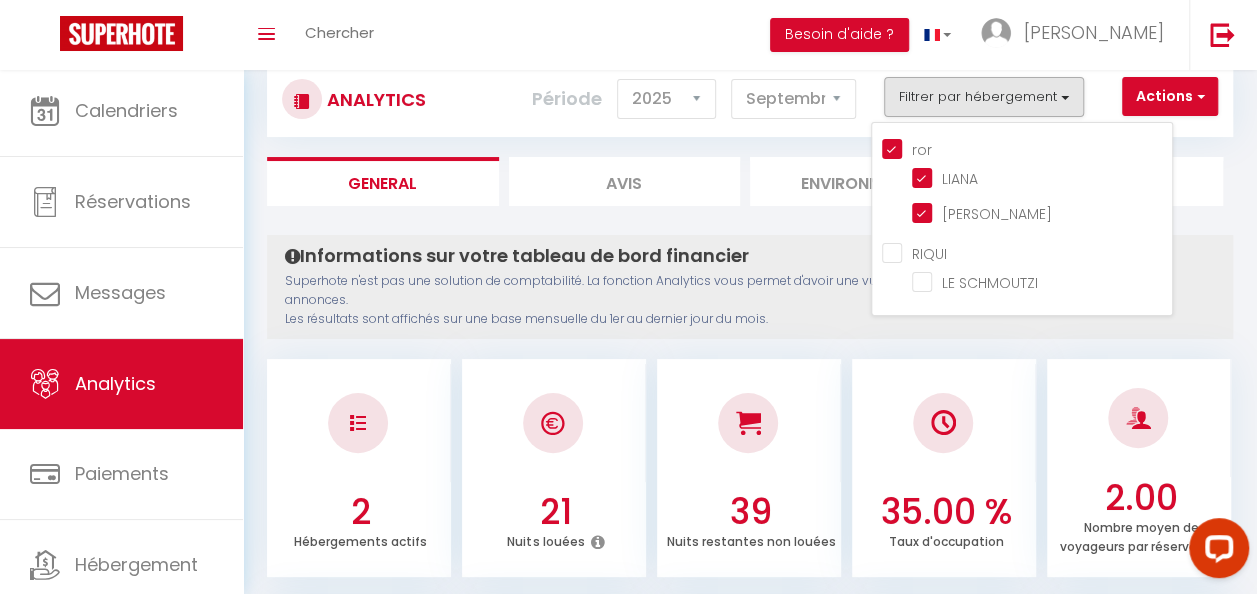 scroll, scrollTop: 0, scrollLeft: 0, axis: both 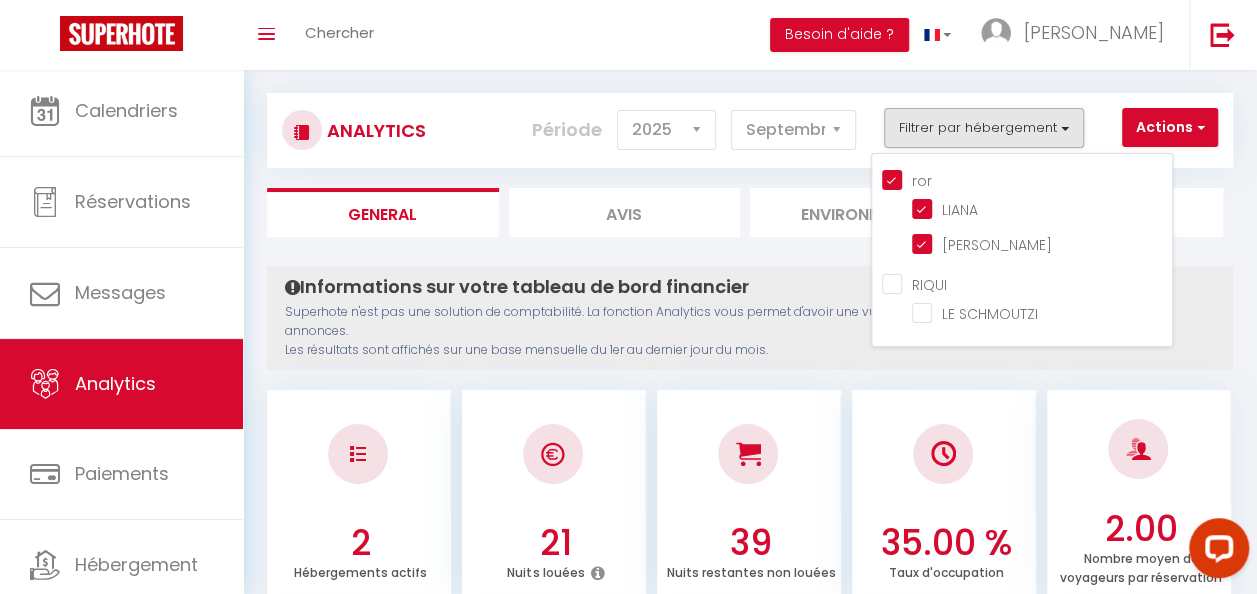 click on "ror" at bounding box center (1027, 179) 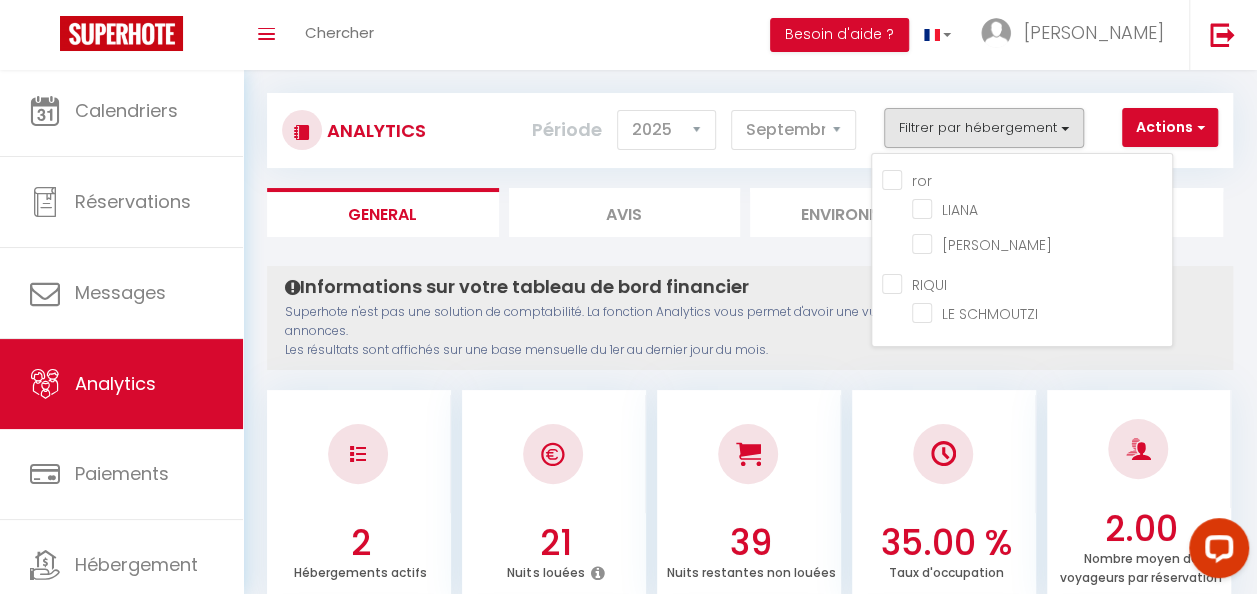 checkbox on "false" 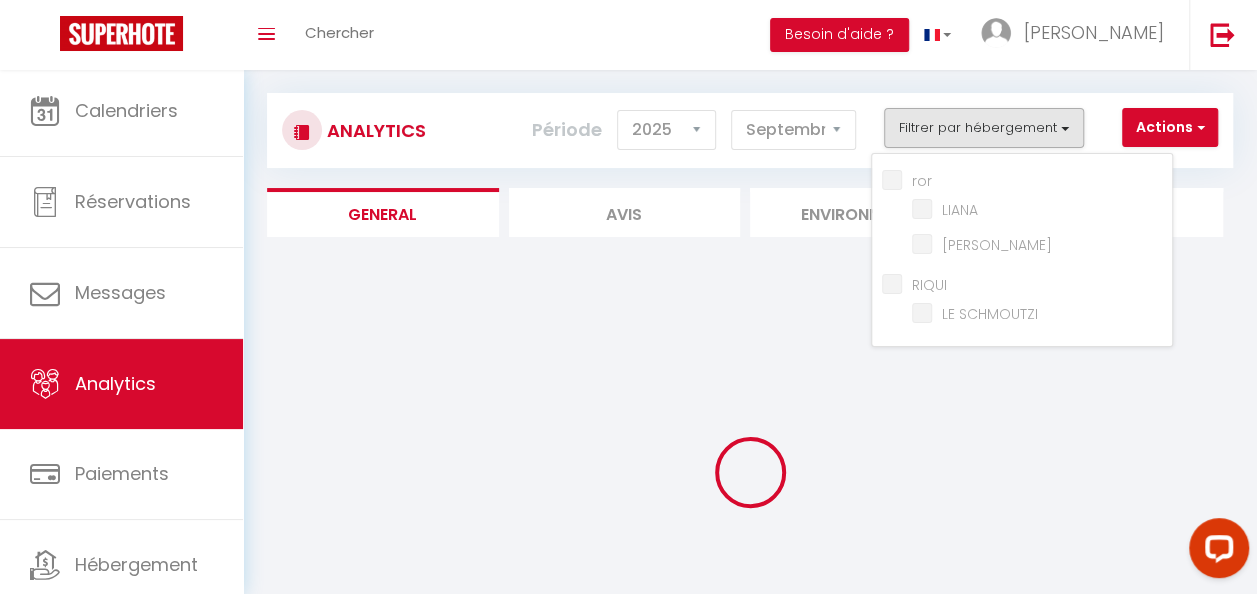 checkbox on "false" 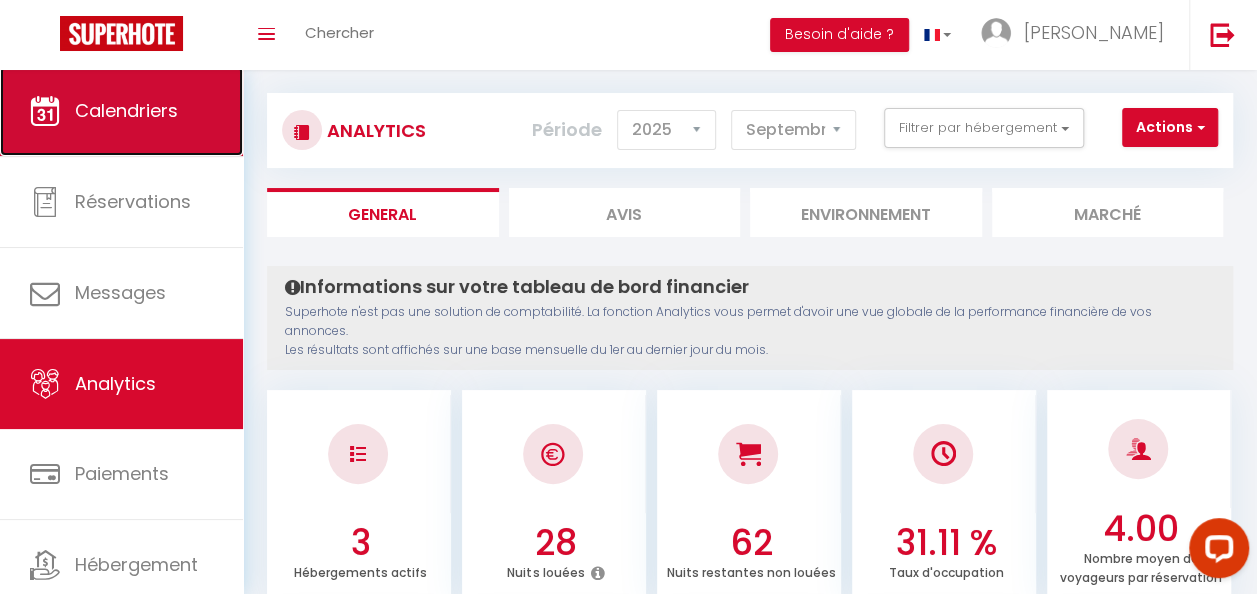 click on "Calendriers" at bounding box center [126, 110] 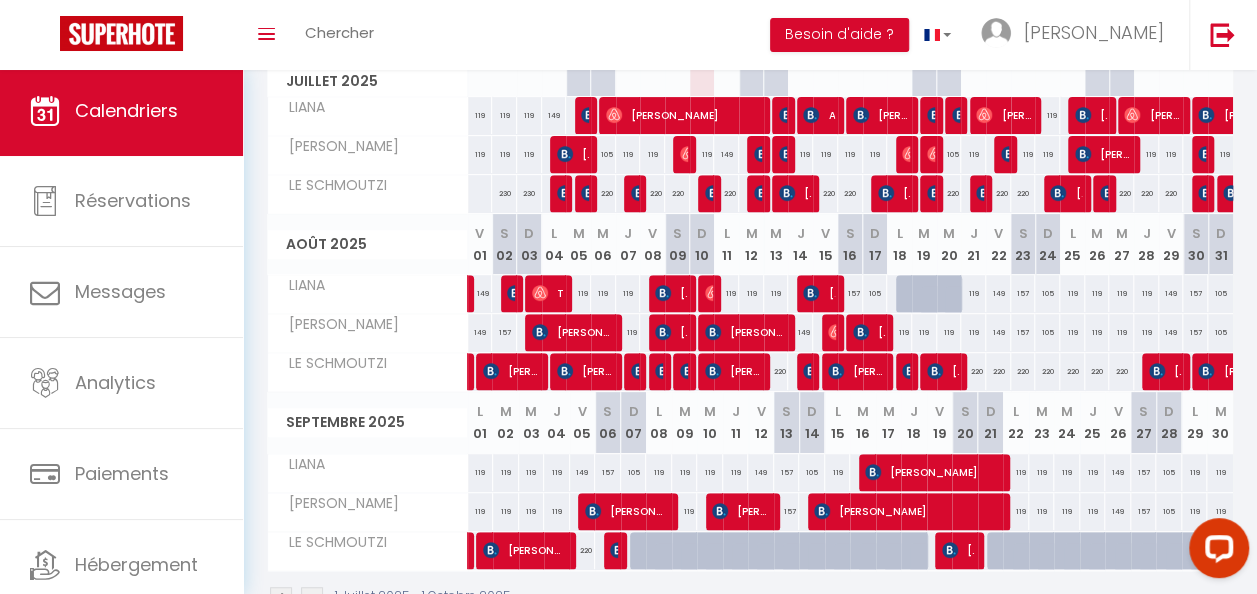 scroll, scrollTop: 200, scrollLeft: 0, axis: vertical 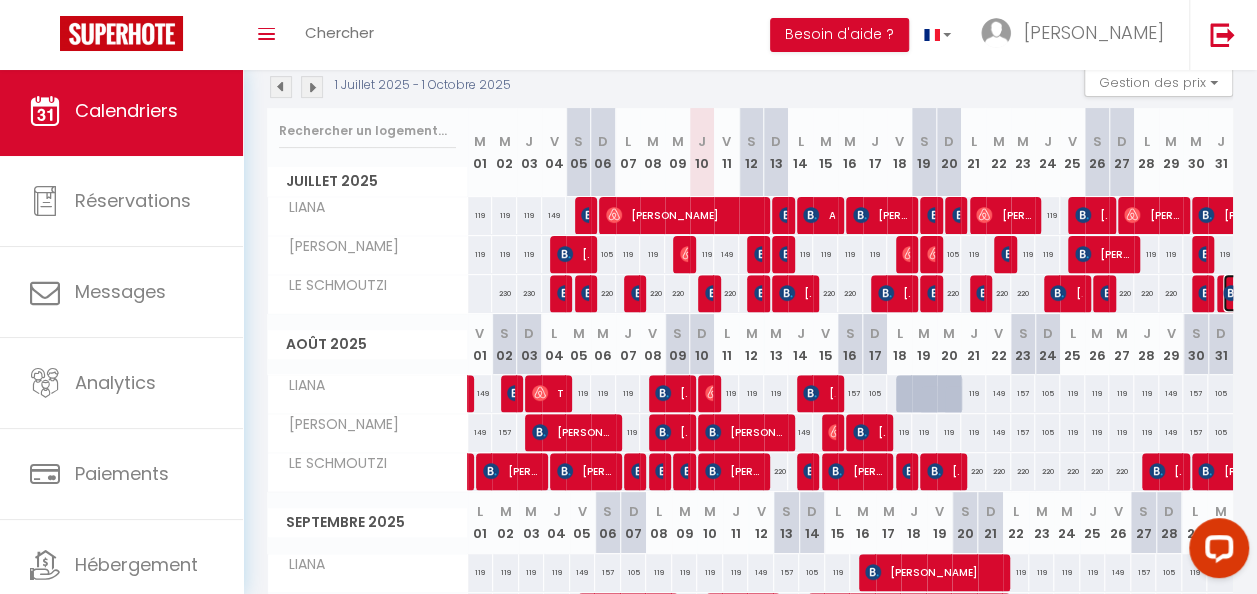 click at bounding box center [1231, 293] 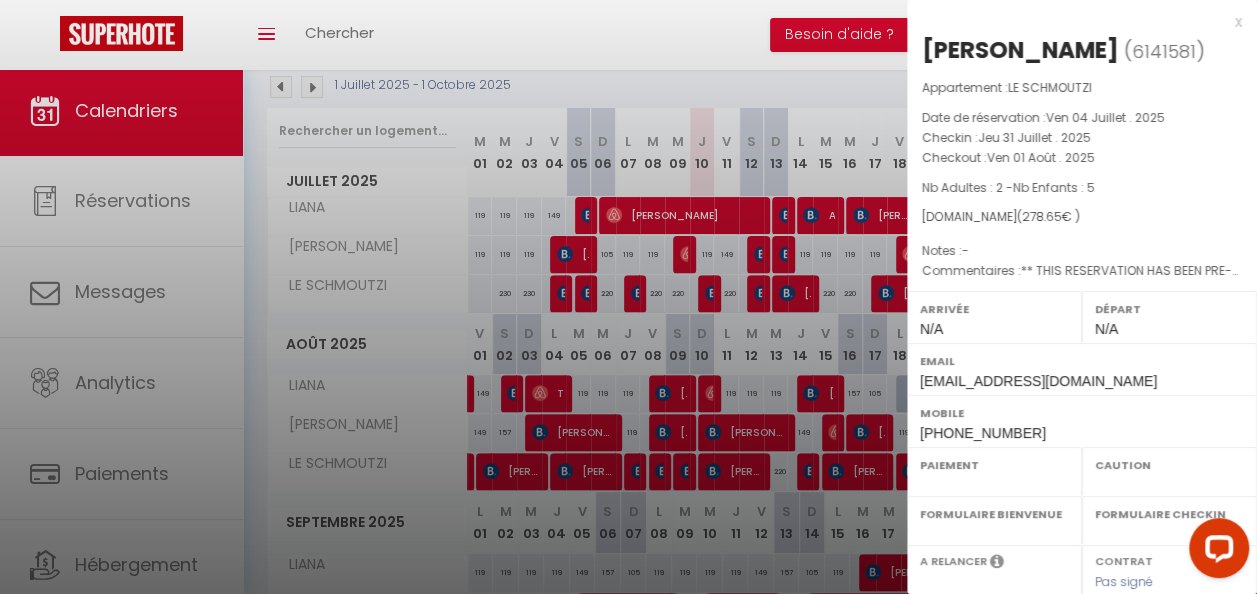 select on "OK" 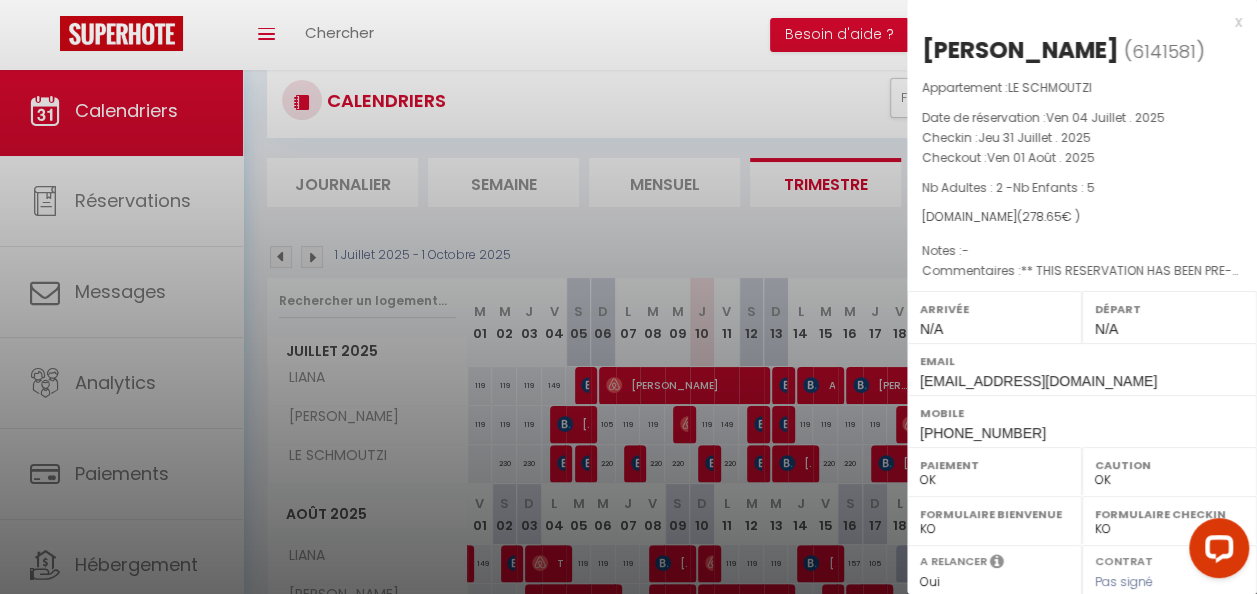 scroll, scrollTop: 0, scrollLeft: 0, axis: both 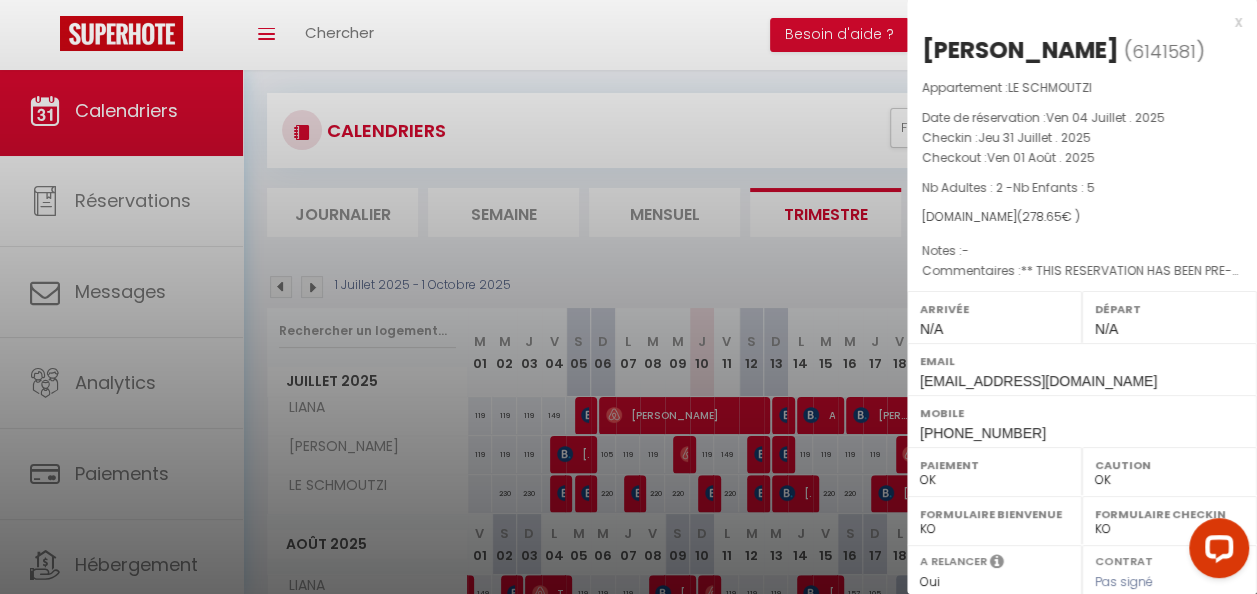 click on "x
[PERSON_NAME]
( 6141581 )
Appartement :
LE SCHMOUTZI
Date de réservation :
Ven 04 Juillet . 2025
Checkin :
Jeu 31 Juillet . 2025
Checkout :
Ven 01 Août . 2025
Nb Adultes : 2 -
Nb Enfants :
5
[DOMAIN_NAME]
(
278.65
€ )
Notes :
-
Commentaires :
** THIS RESERVATION HAS BEEN PRE-PAID **
BOOKING NOTE : Payment charge is EUR 3.9011   Arrivée
N/A   Départ
N/A   Email
[PHONE_NUMBER]     OK   KO" at bounding box center (1082, 466) 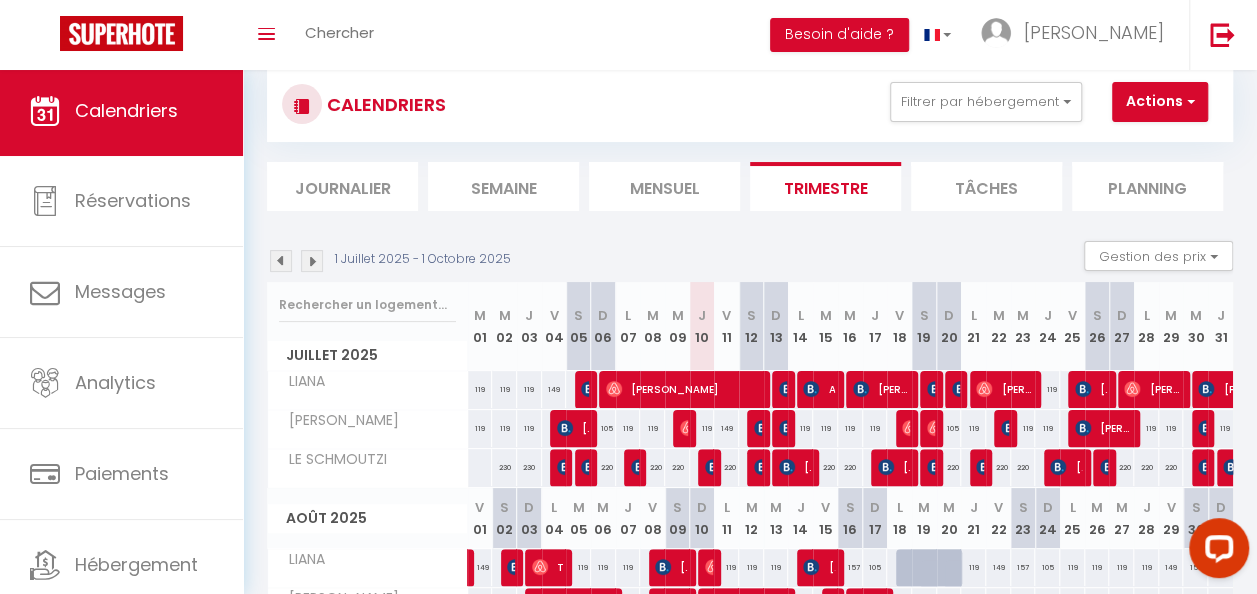 scroll, scrollTop: 0, scrollLeft: 0, axis: both 